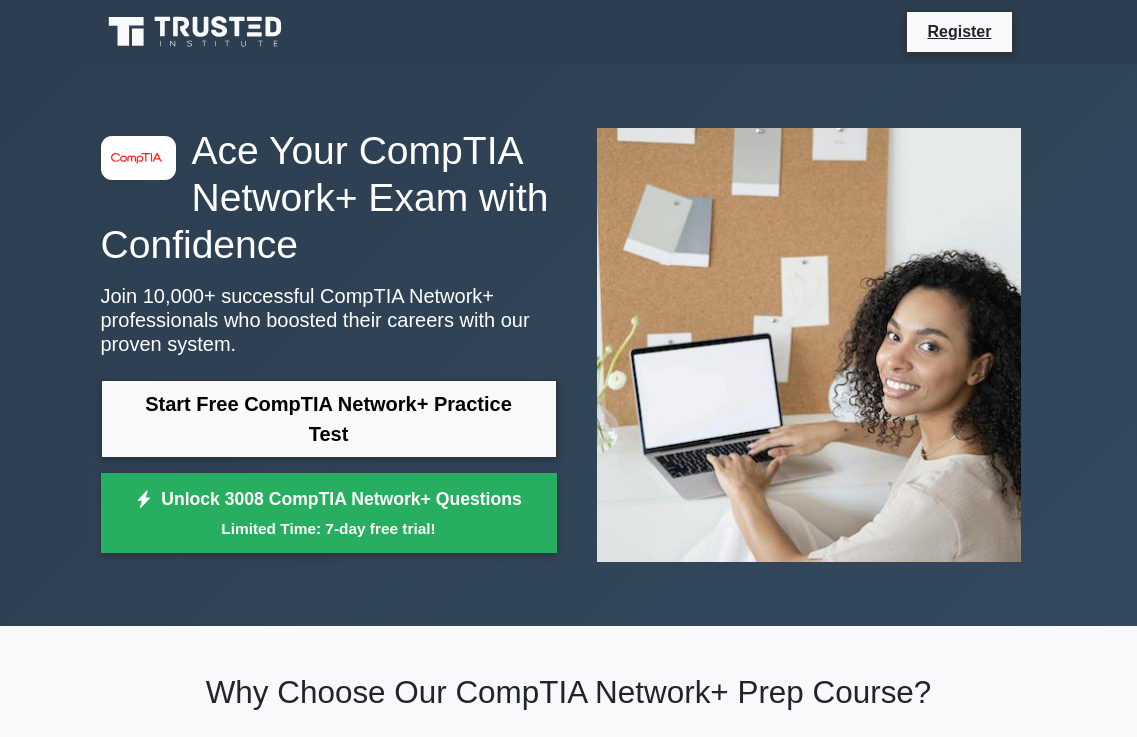 scroll, scrollTop: 0, scrollLeft: 0, axis: both 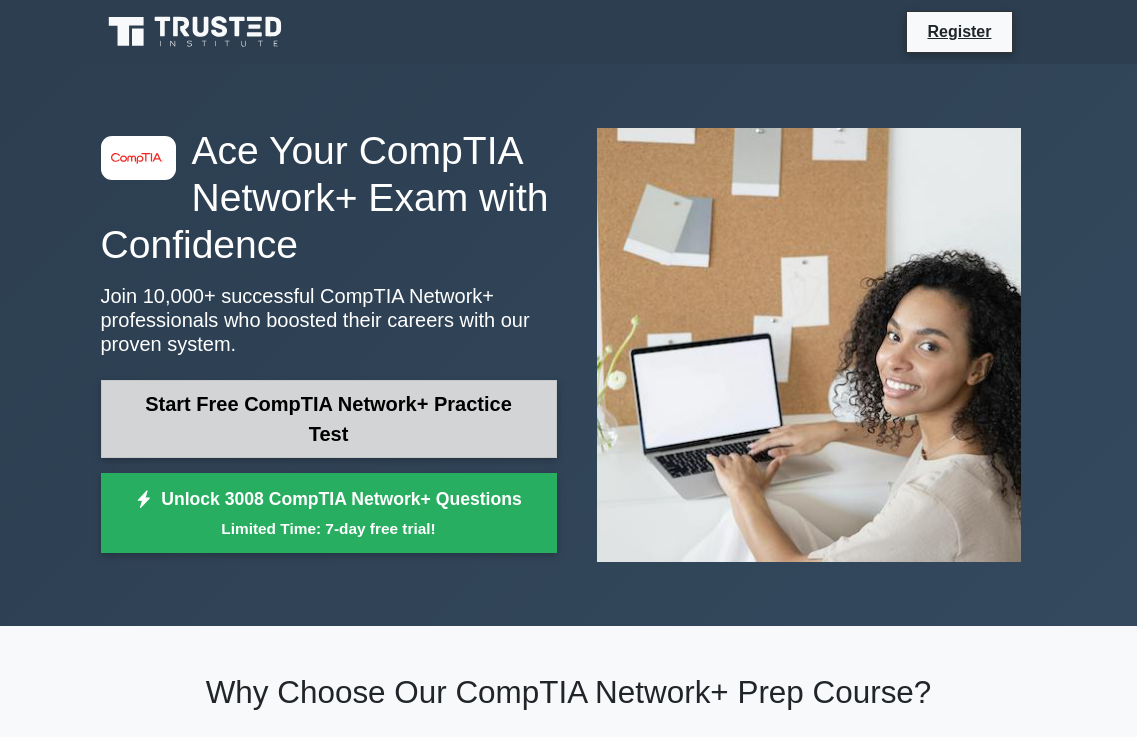 click on "Start Free CompTIA Network+ Practice Test" at bounding box center (329, 419) 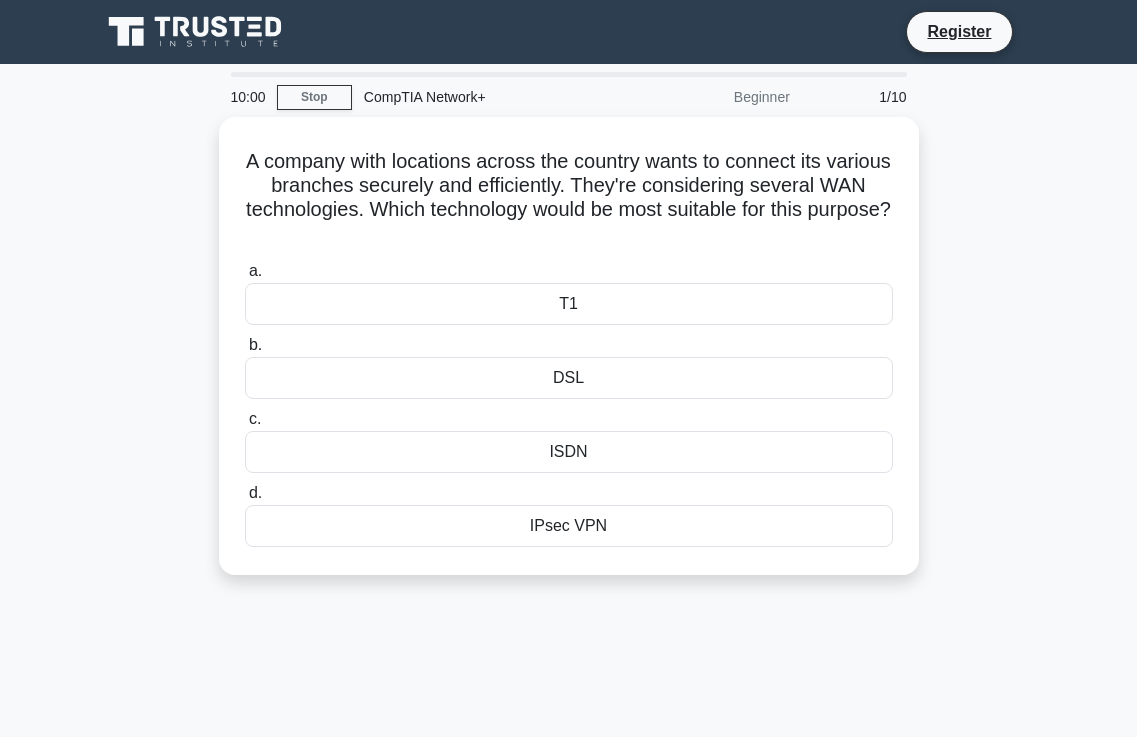 scroll, scrollTop: 183, scrollLeft: 0, axis: vertical 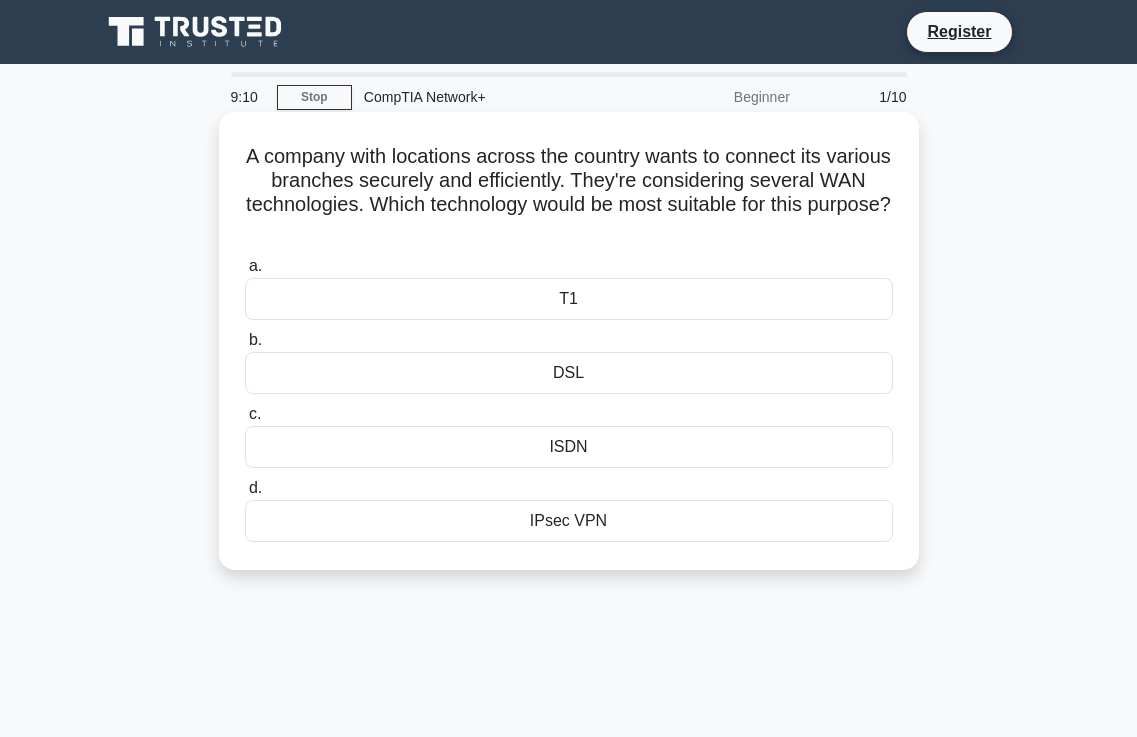 click on "IPsec VPN" at bounding box center [569, 521] 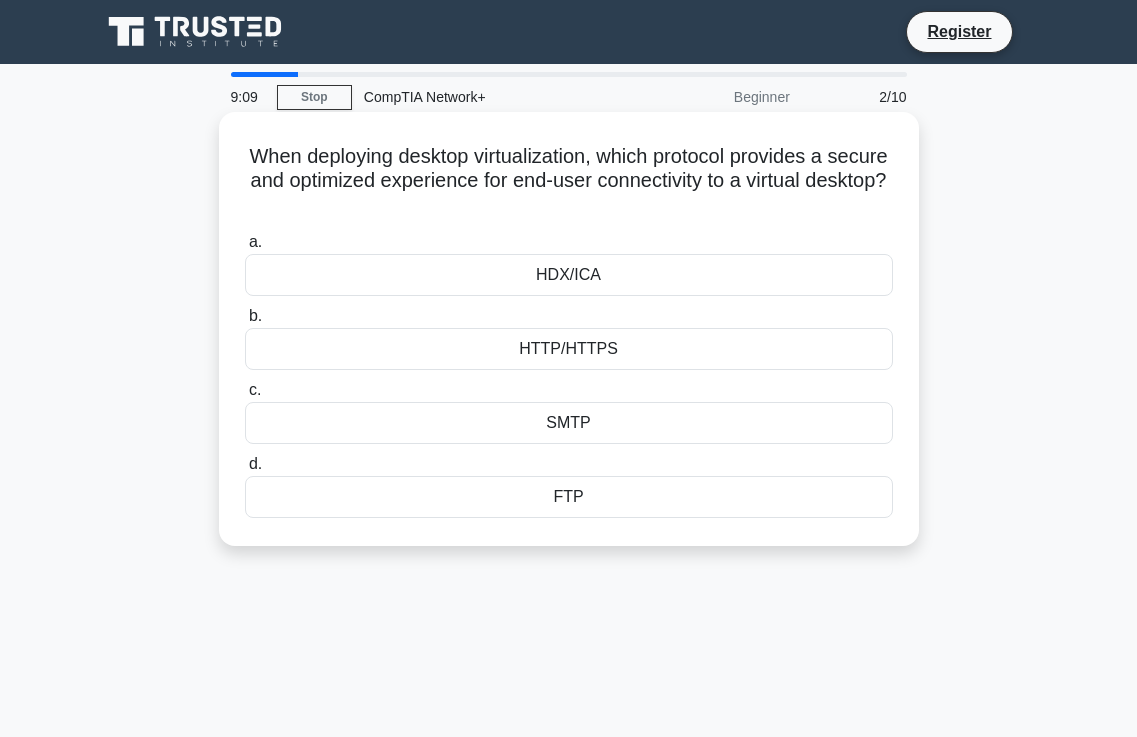 click on "FTP" at bounding box center (569, 497) 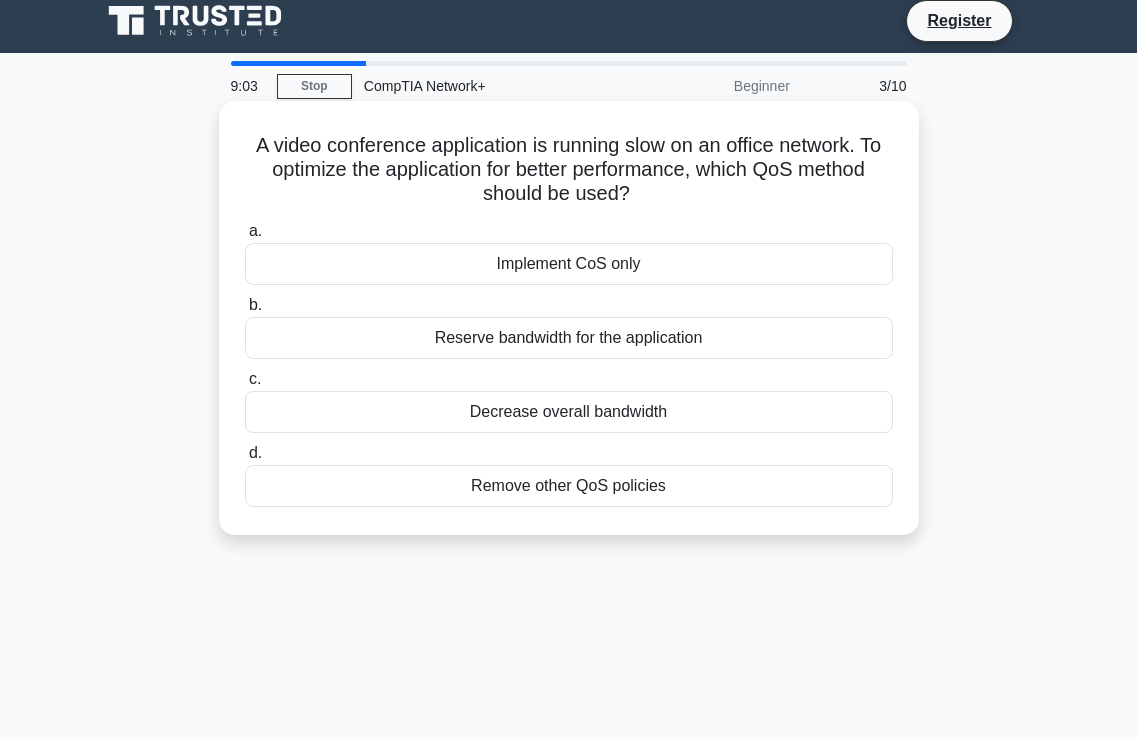 scroll, scrollTop: 0, scrollLeft: 0, axis: both 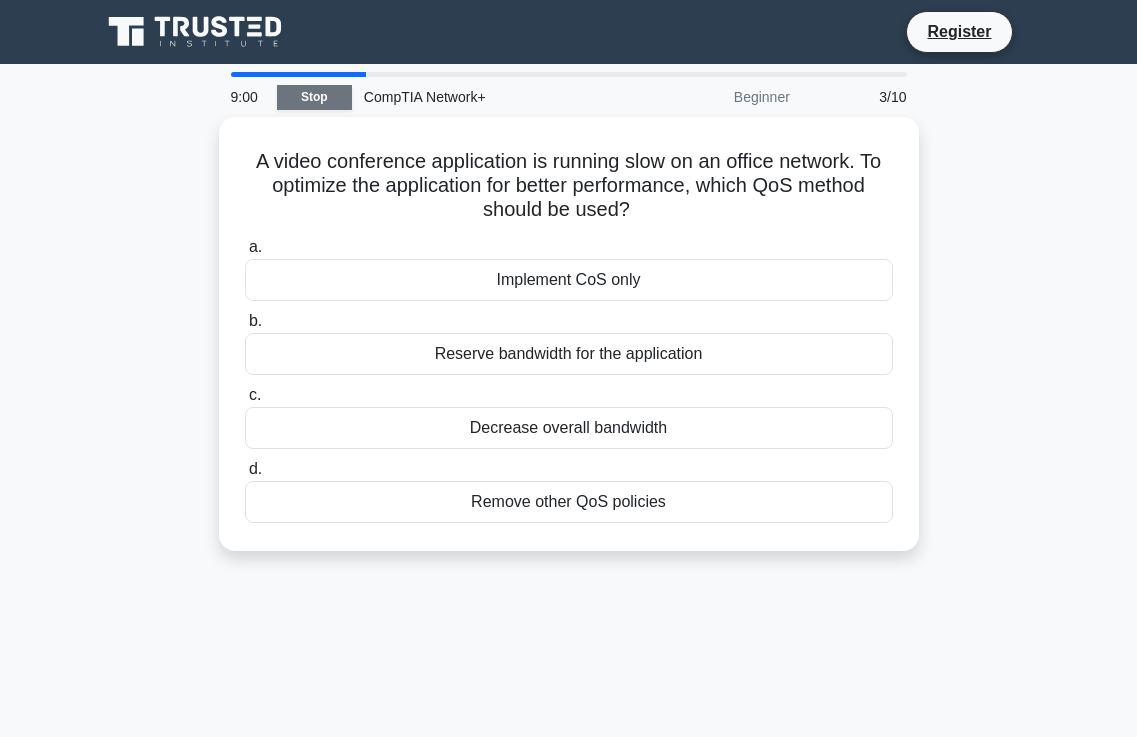 click on "Stop" at bounding box center (314, 97) 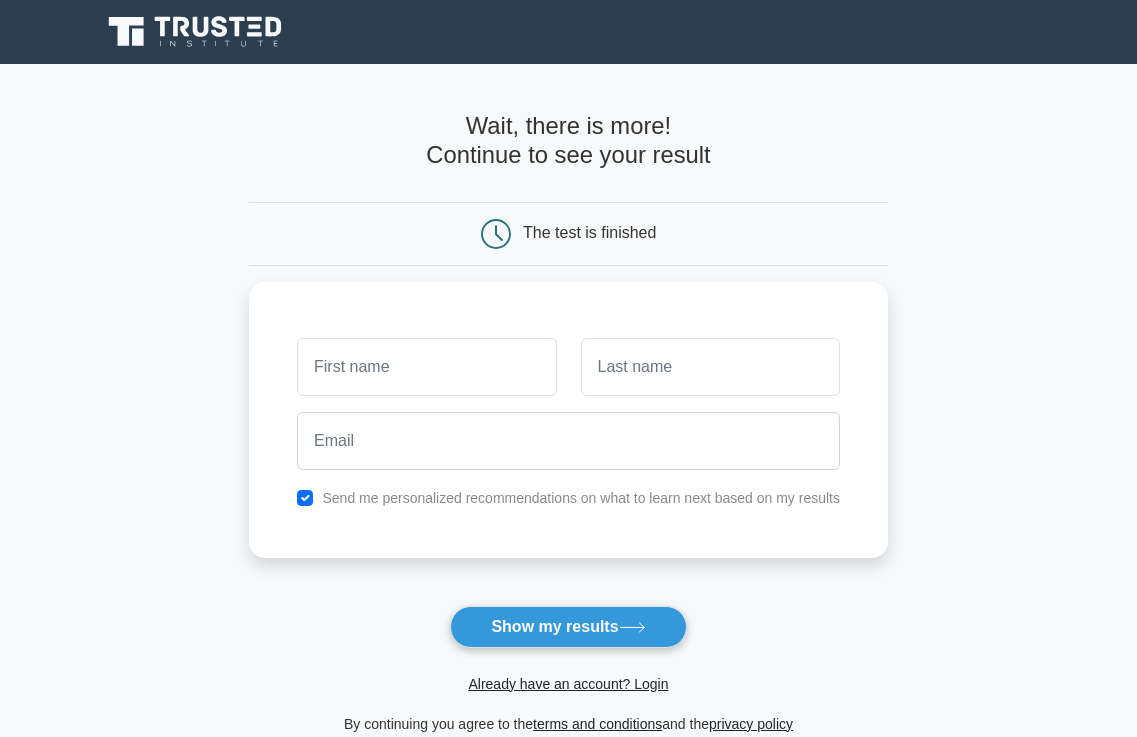 scroll, scrollTop: 0, scrollLeft: 0, axis: both 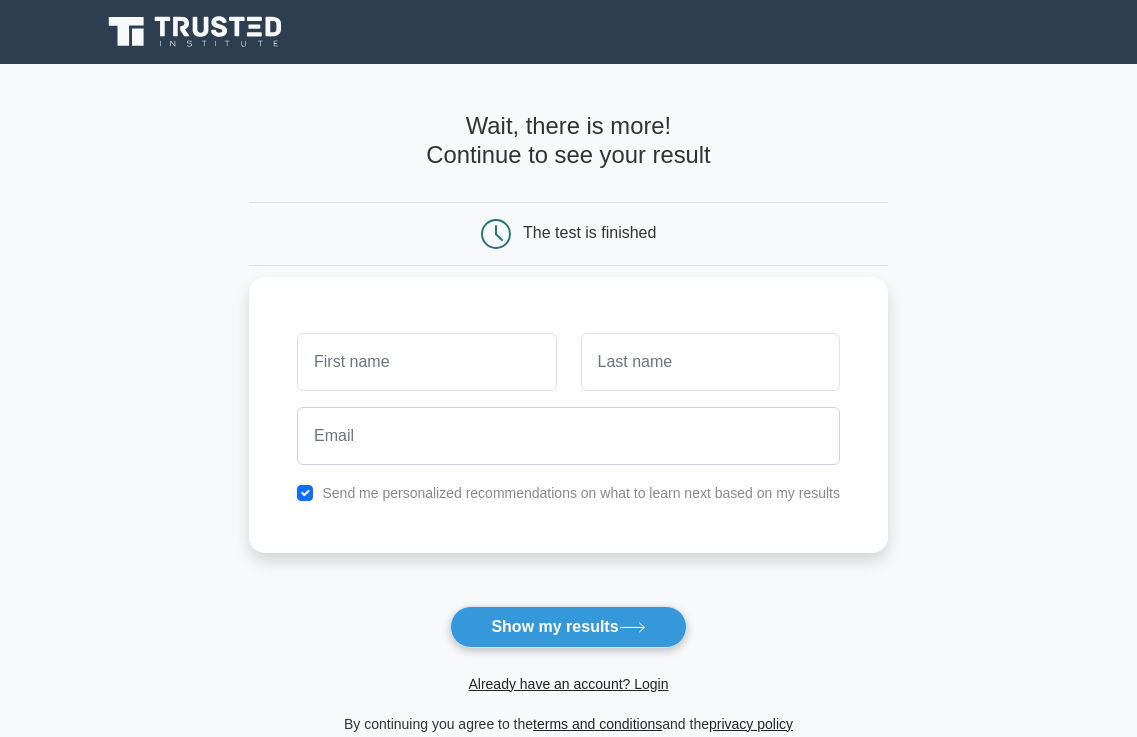 click at bounding box center (426, 362) 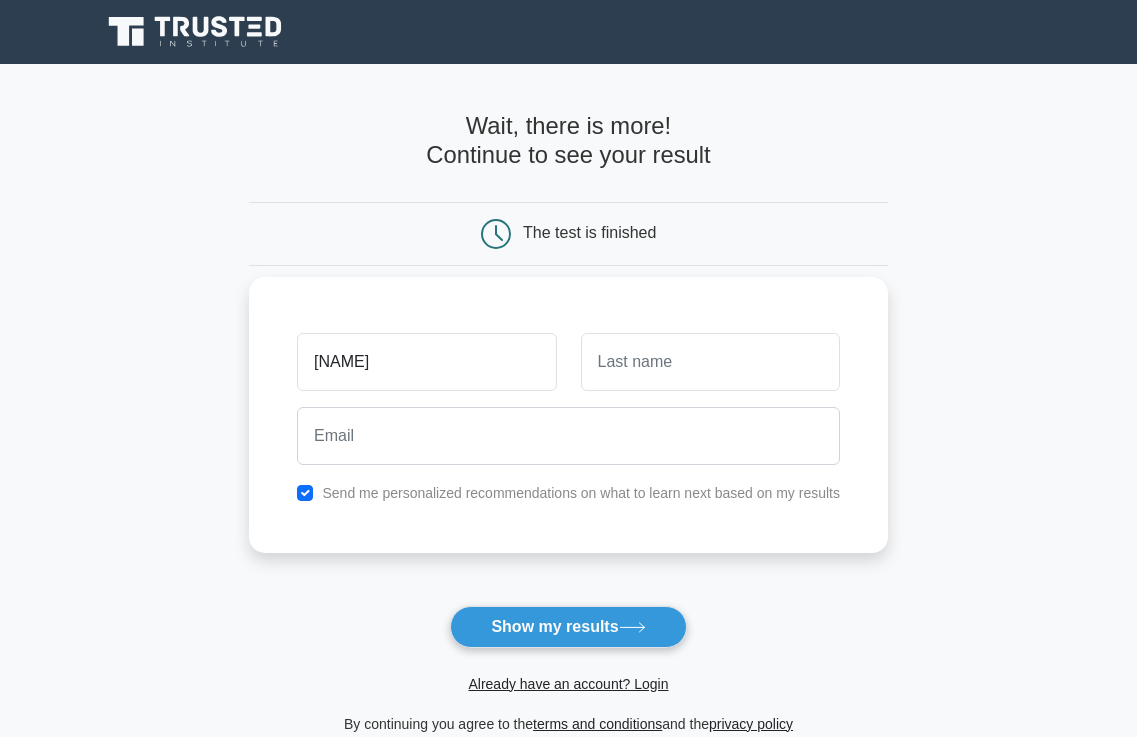 type on "saidul" 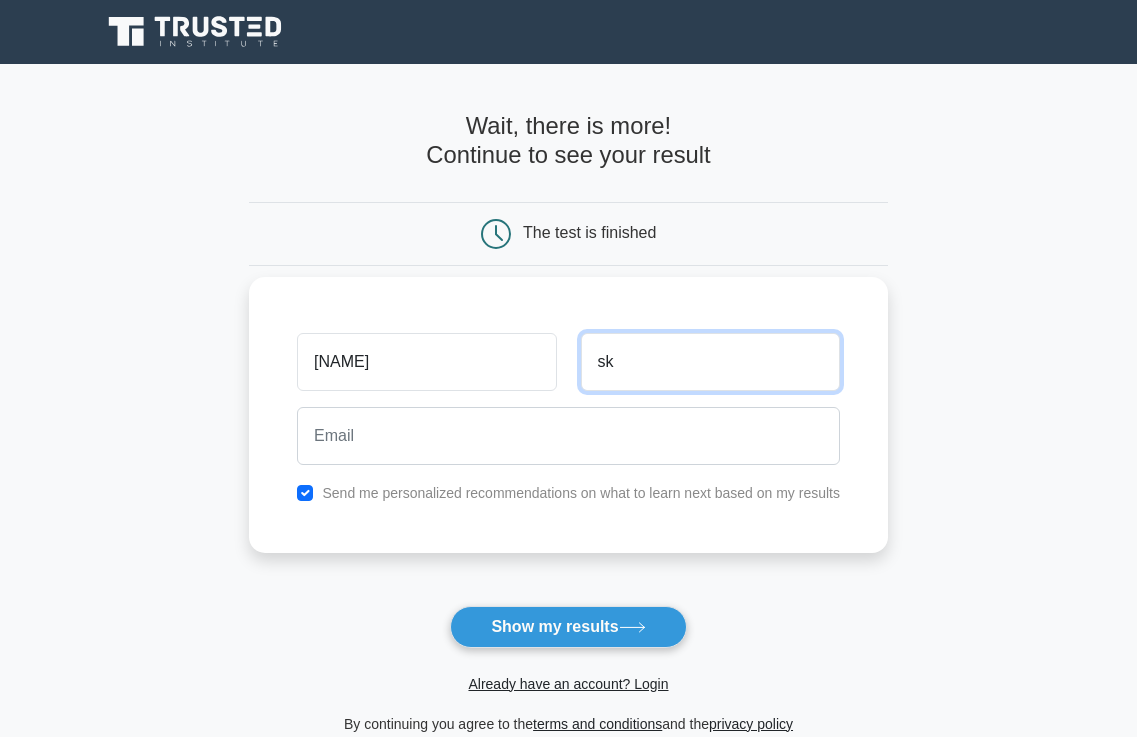 type on "sk" 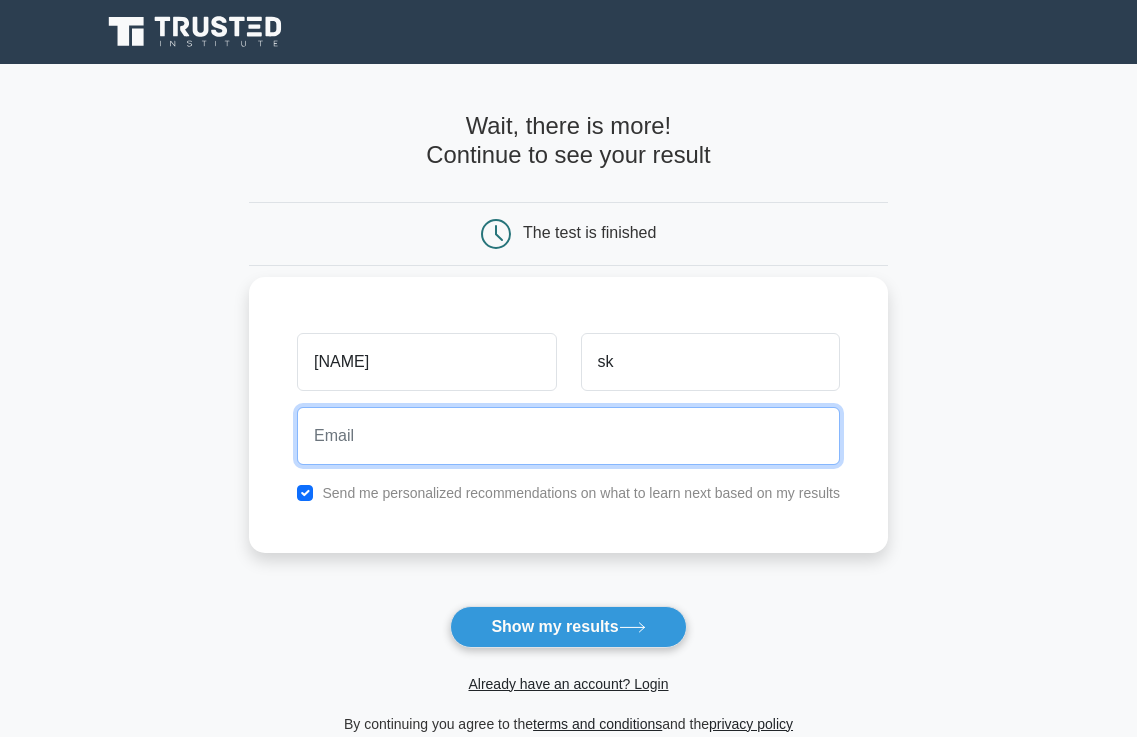paste on "metetaj245@hostbyt.com" 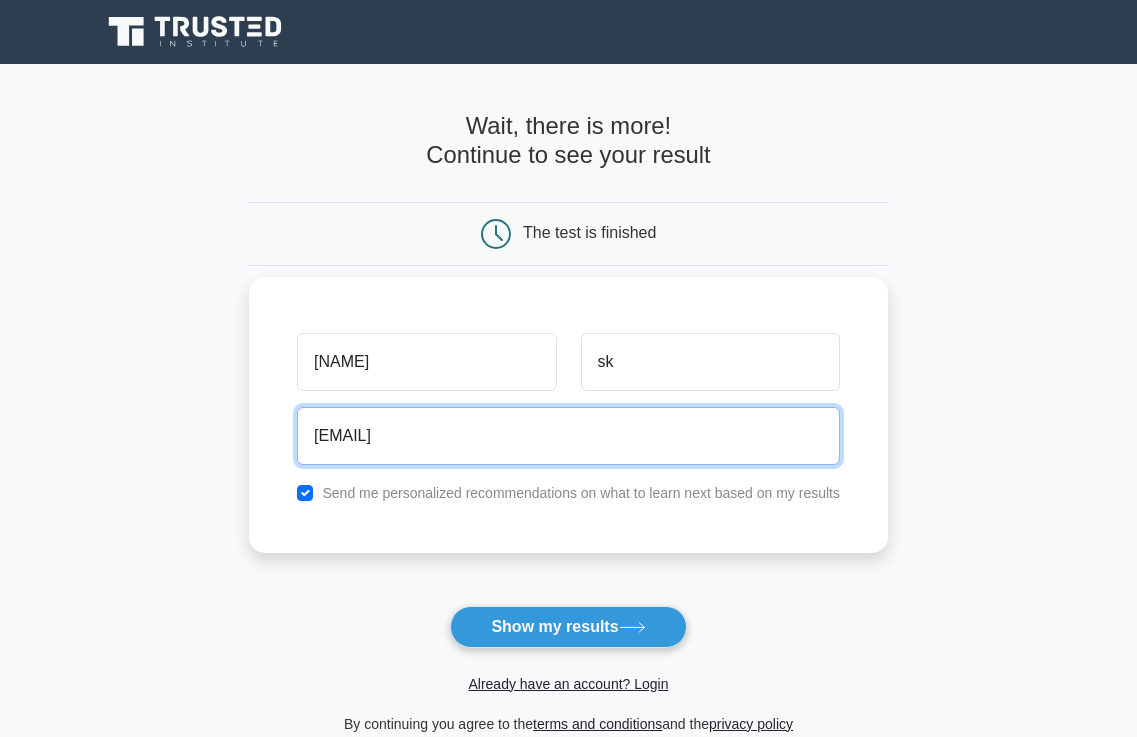 paste on "metetaj245@hostbyt.com" 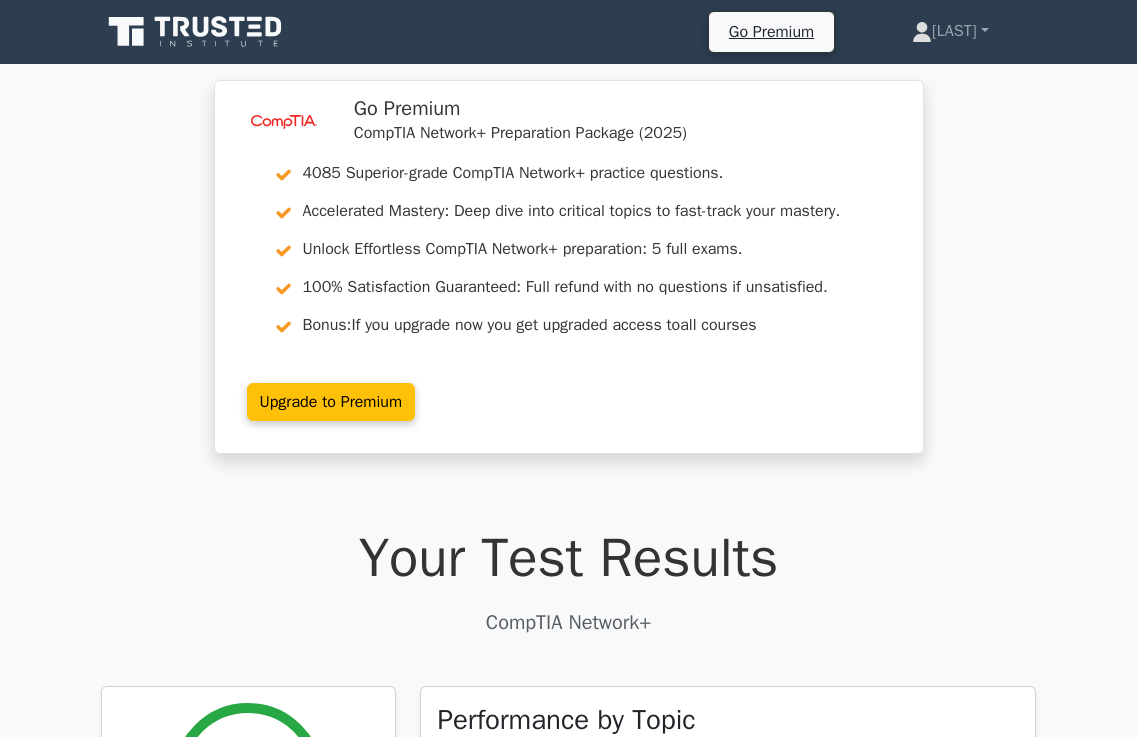 scroll, scrollTop: 0, scrollLeft: 0, axis: both 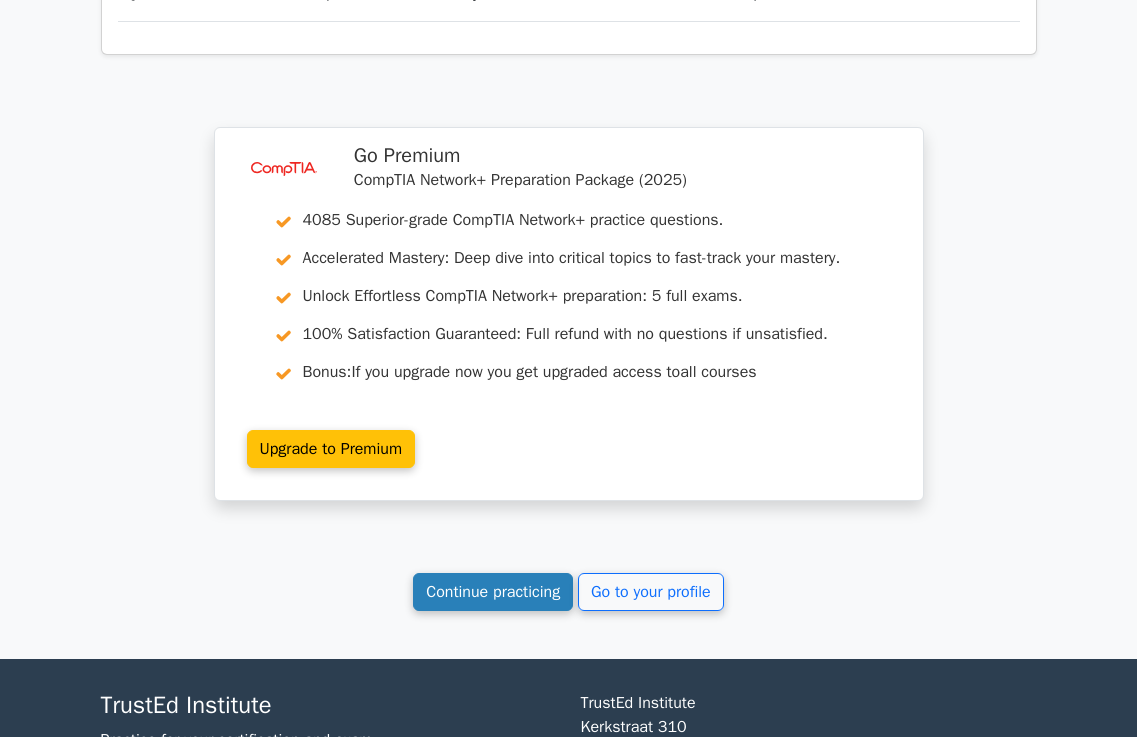 click on "Continue practicing" at bounding box center (493, 592) 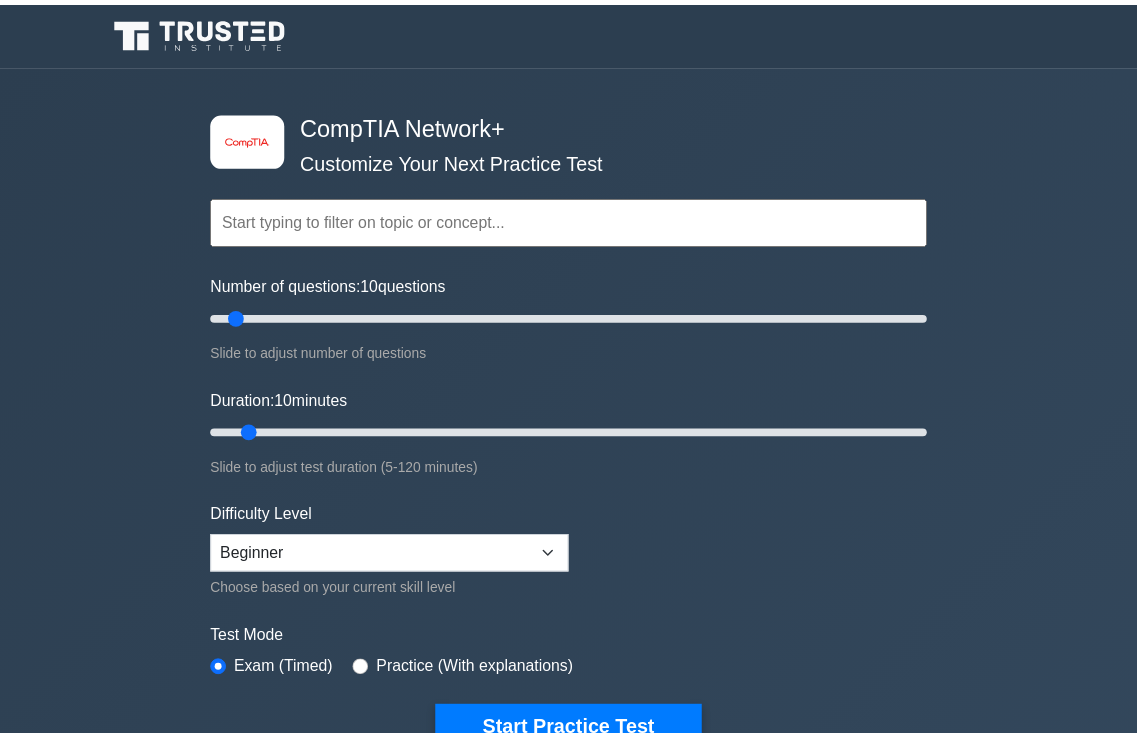 scroll, scrollTop: 0, scrollLeft: 0, axis: both 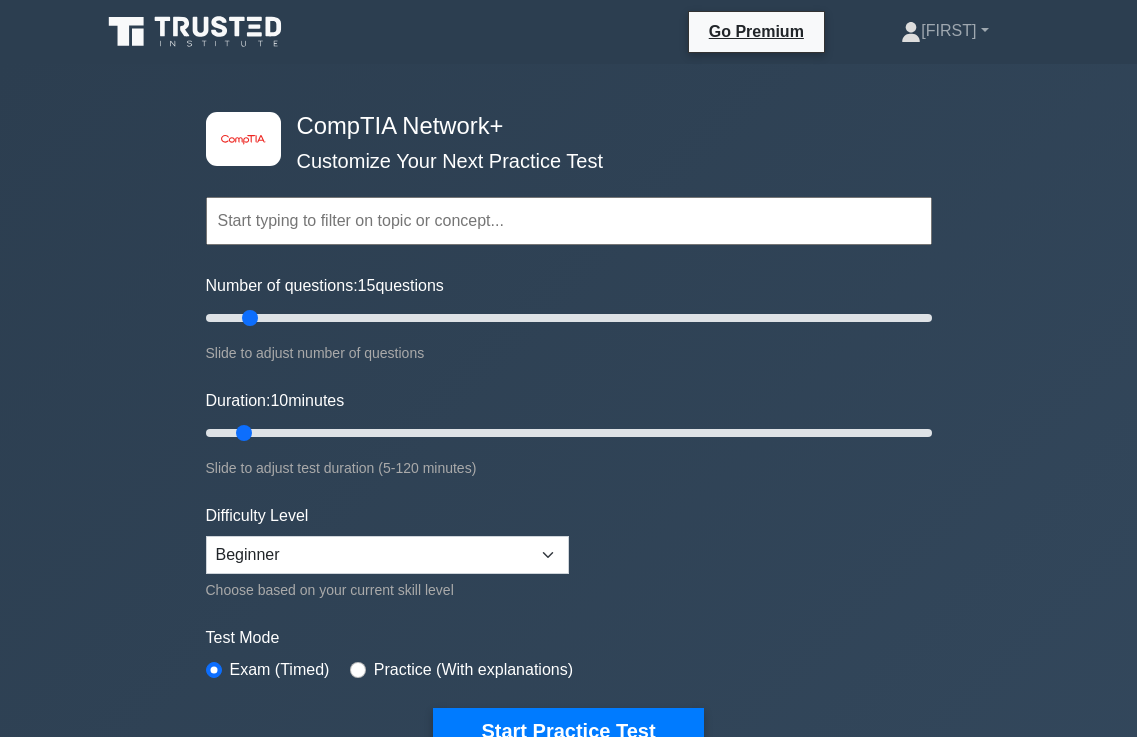 drag, startPoint x: 230, startPoint y: 315, endPoint x: 258, endPoint y: 320, distance: 28.442924 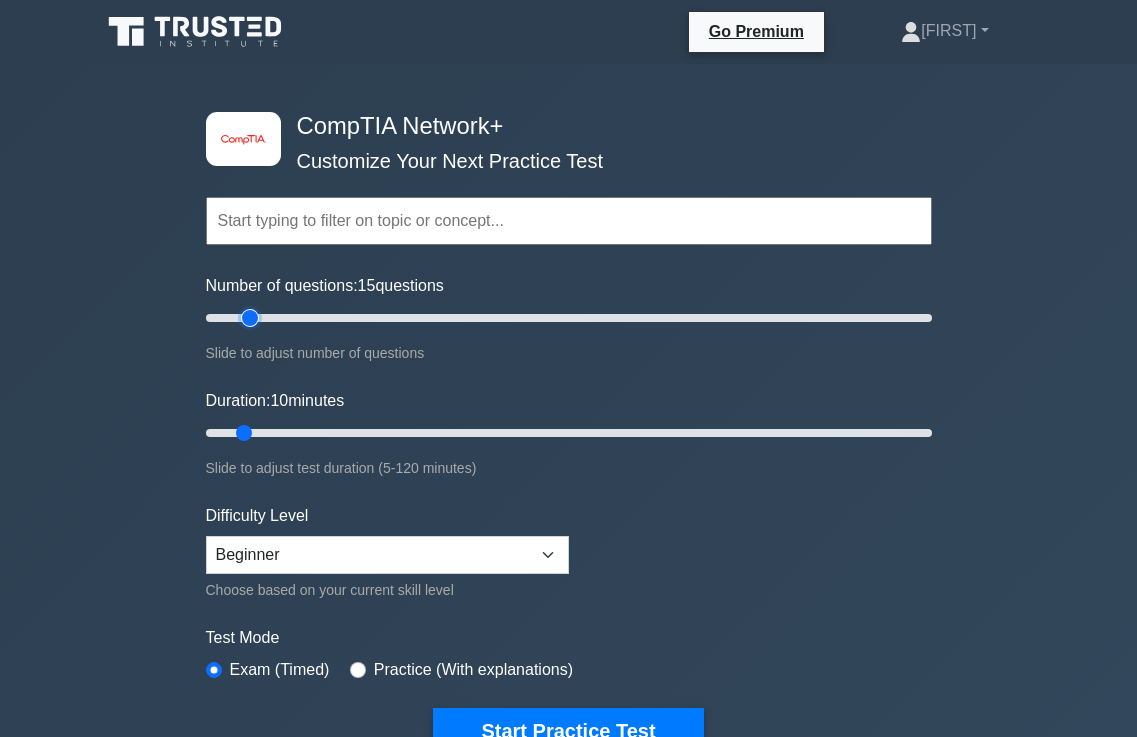 type on "15" 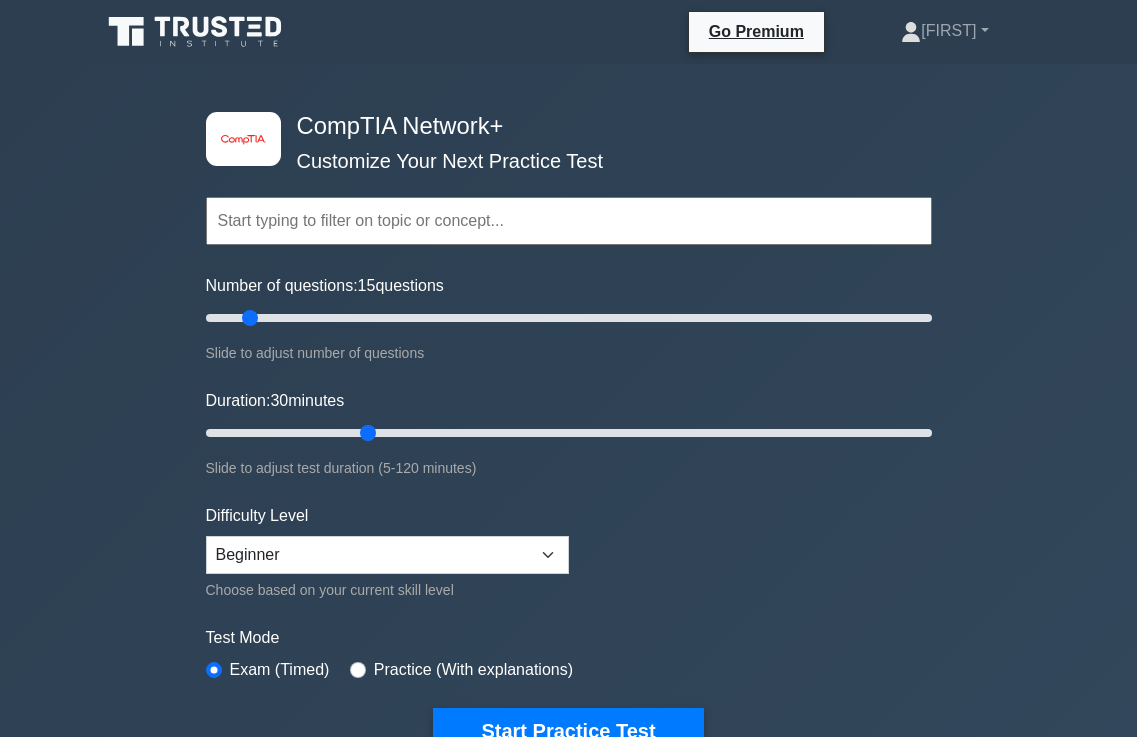 drag, startPoint x: 236, startPoint y: 426, endPoint x: 363, endPoint y: 436, distance: 127.39309 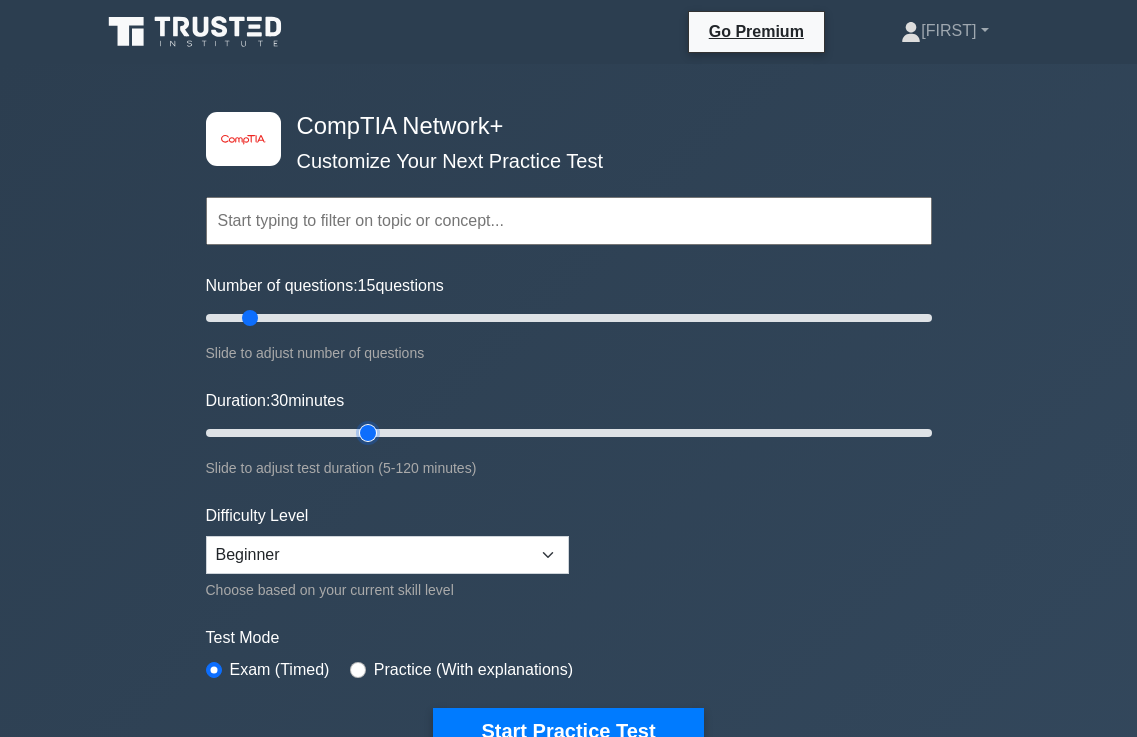type on "30" 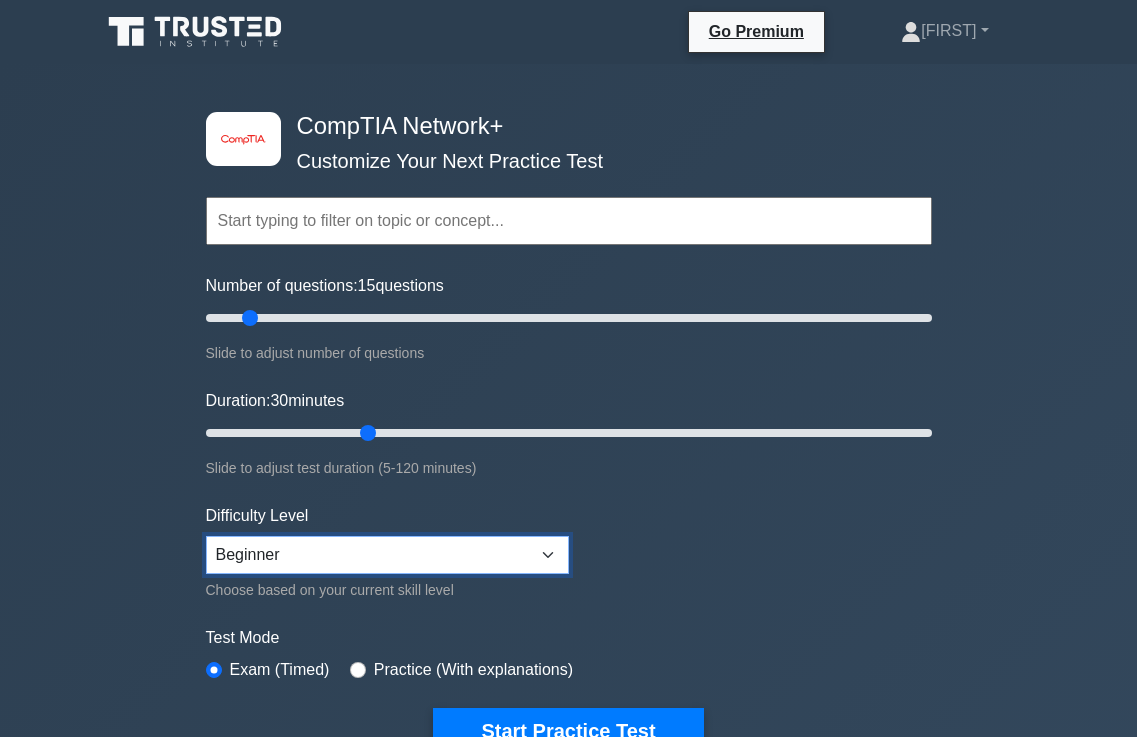 click on "Beginner
Intermediate
Expert" at bounding box center [387, 555] 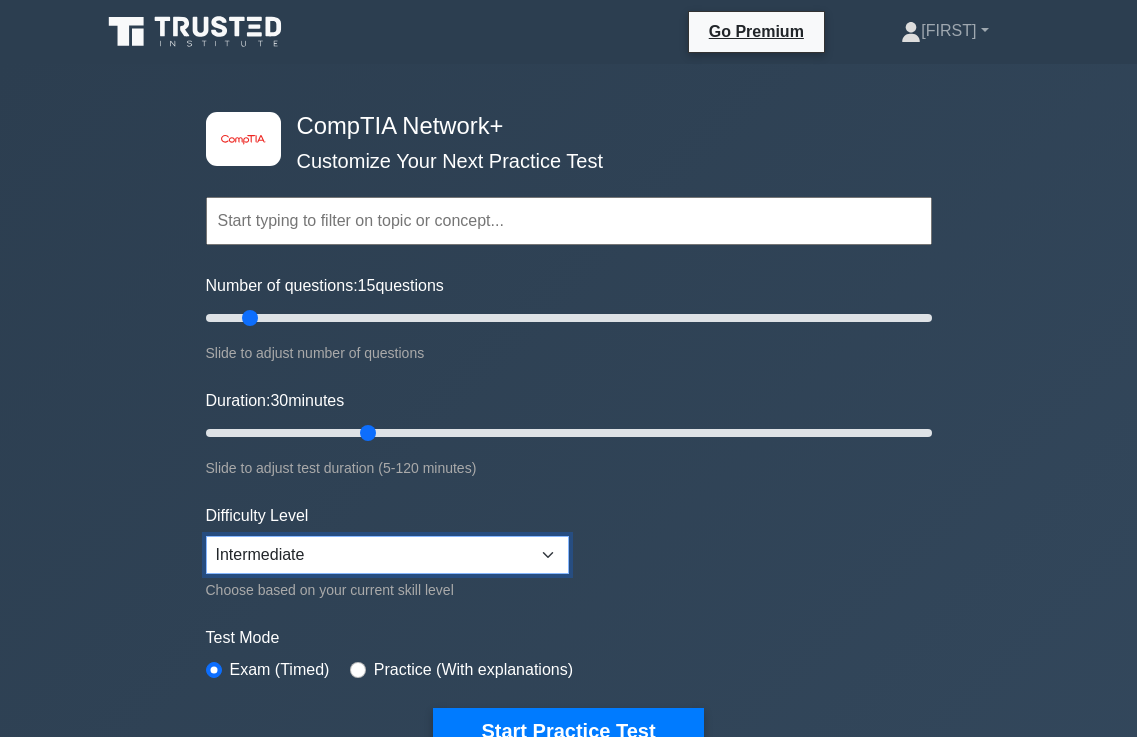 click on "Beginner
Intermediate
Expert" at bounding box center (387, 555) 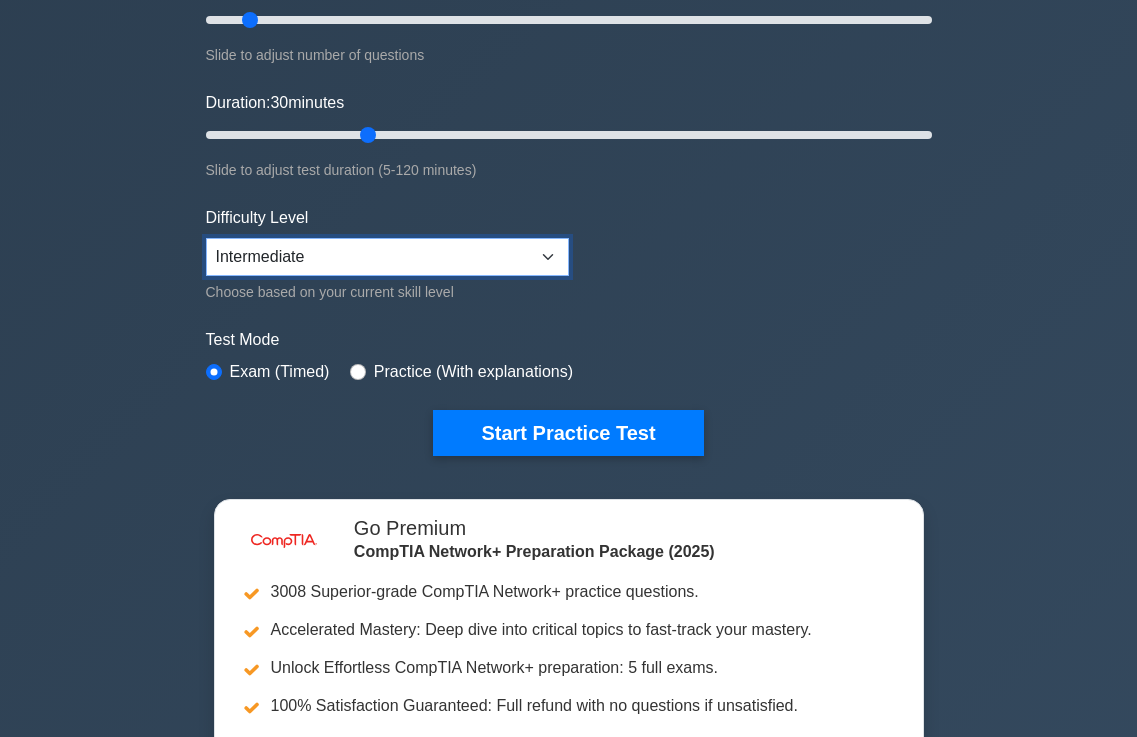 scroll, scrollTop: 300, scrollLeft: 0, axis: vertical 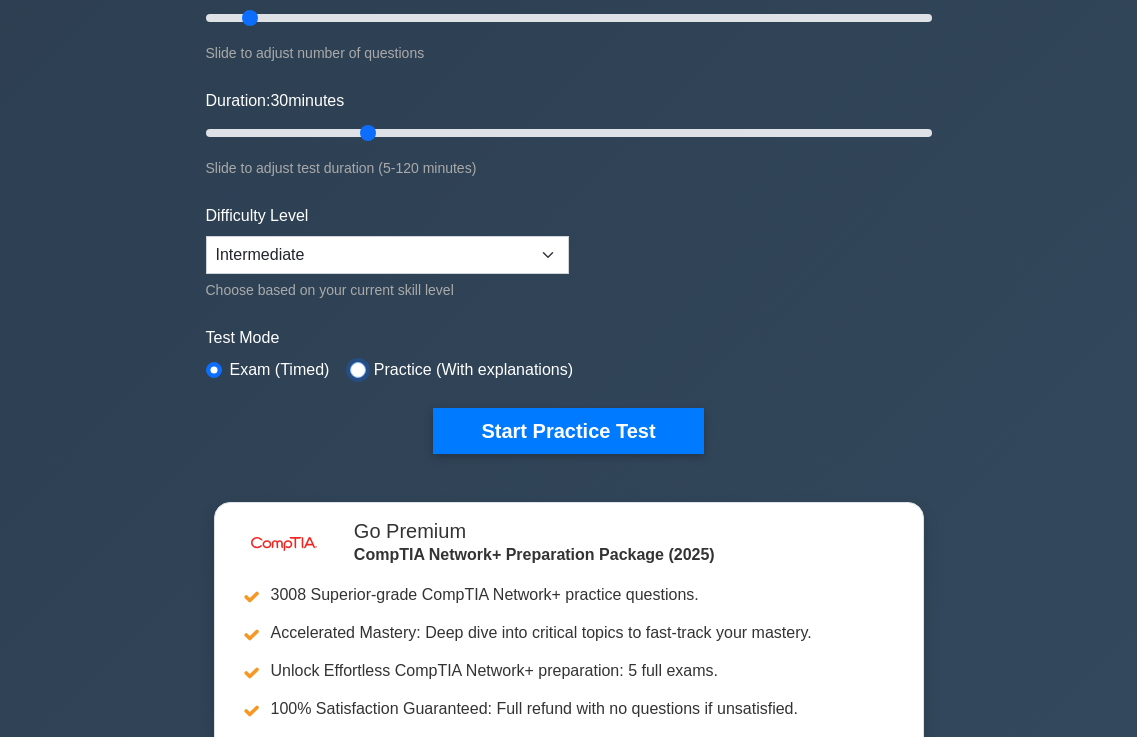 click at bounding box center [358, 370] 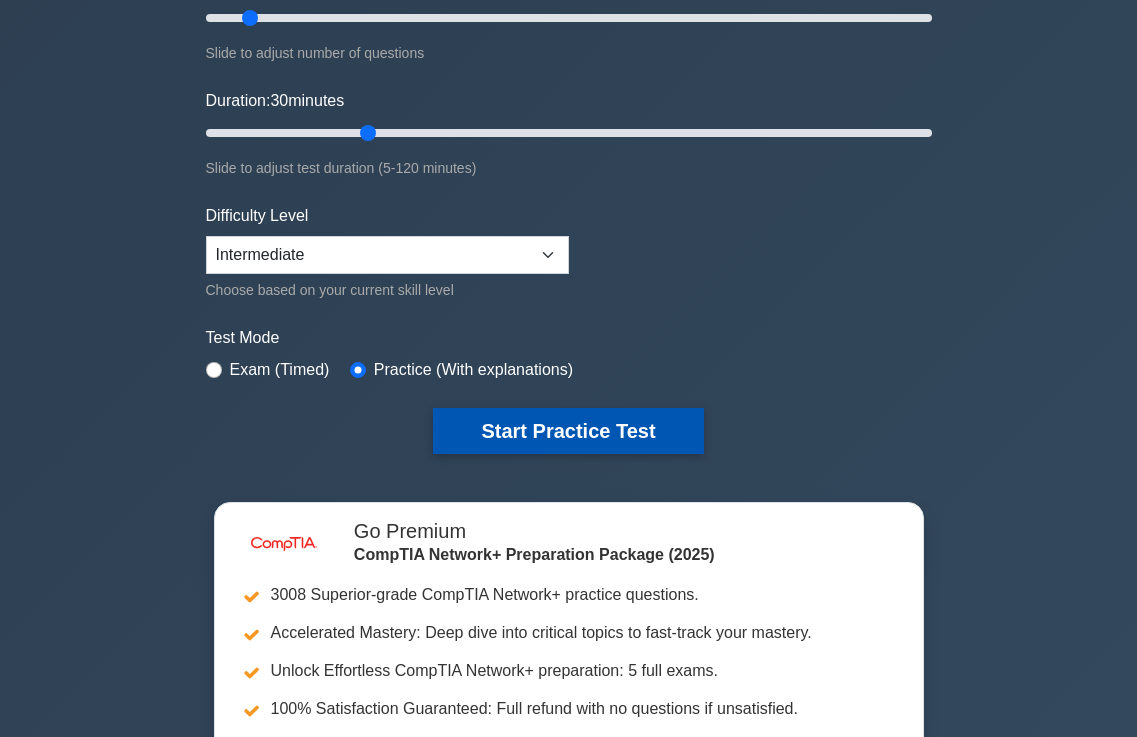 click on "Start Practice Test" at bounding box center [568, 431] 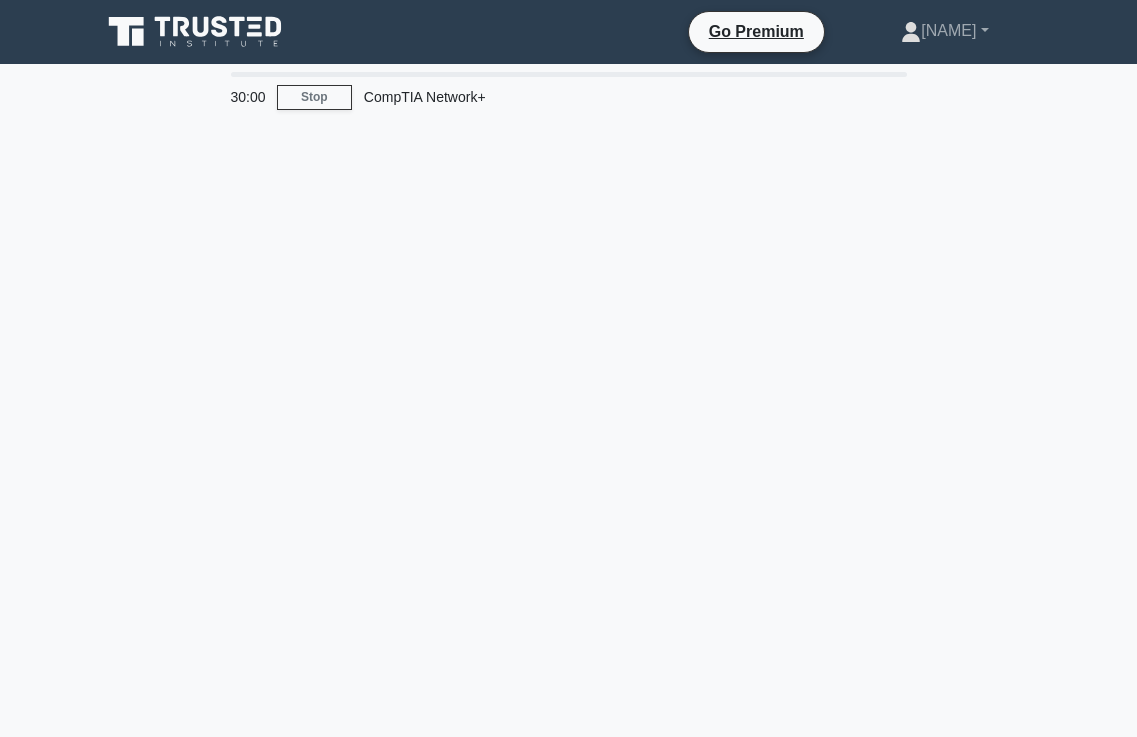 scroll, scrollTop: 0, scrollLeft: 0, axis: both 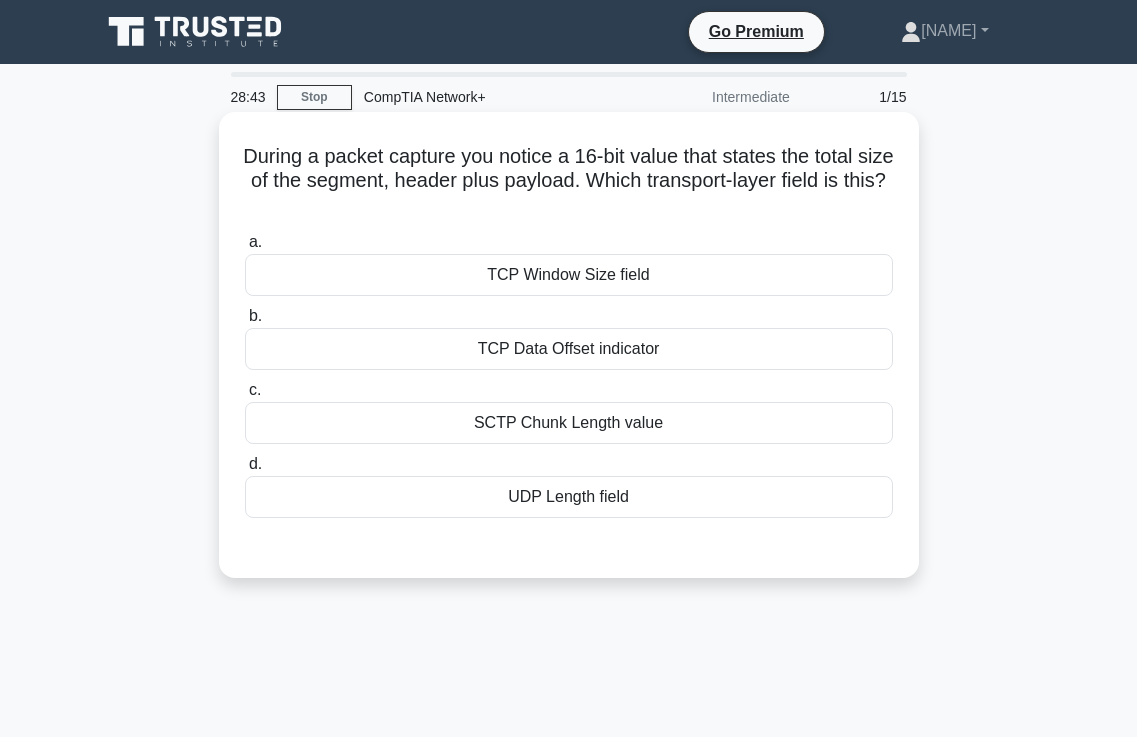 click on "SCTP Chunk Length value" at bounding box center (569, 423) 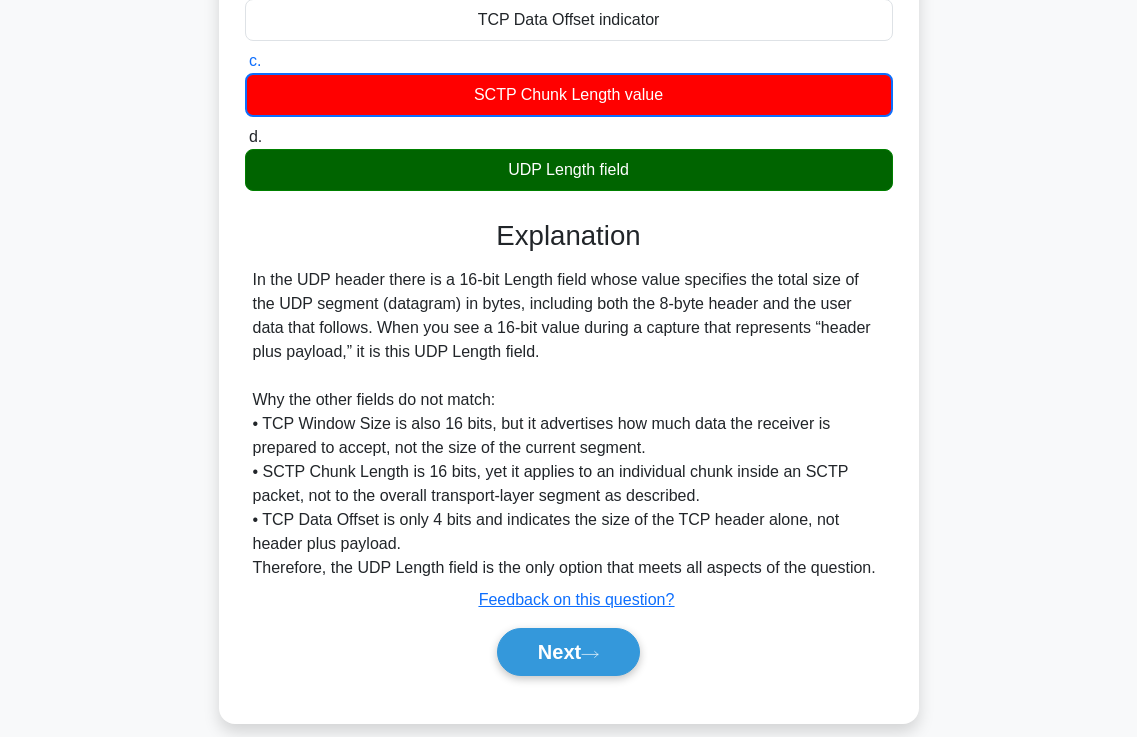 scroll, scrollTop: 355, scrollLeft: 0, axis: vertical 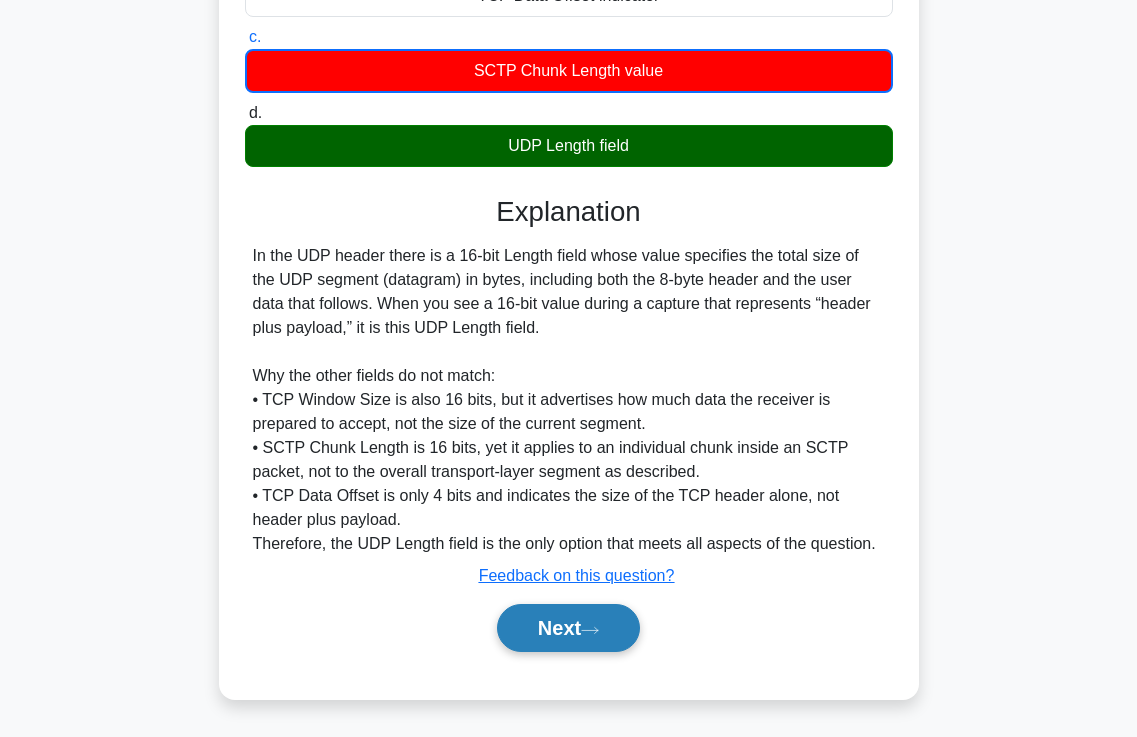 click on "Next" at bounding box center [568, 628] 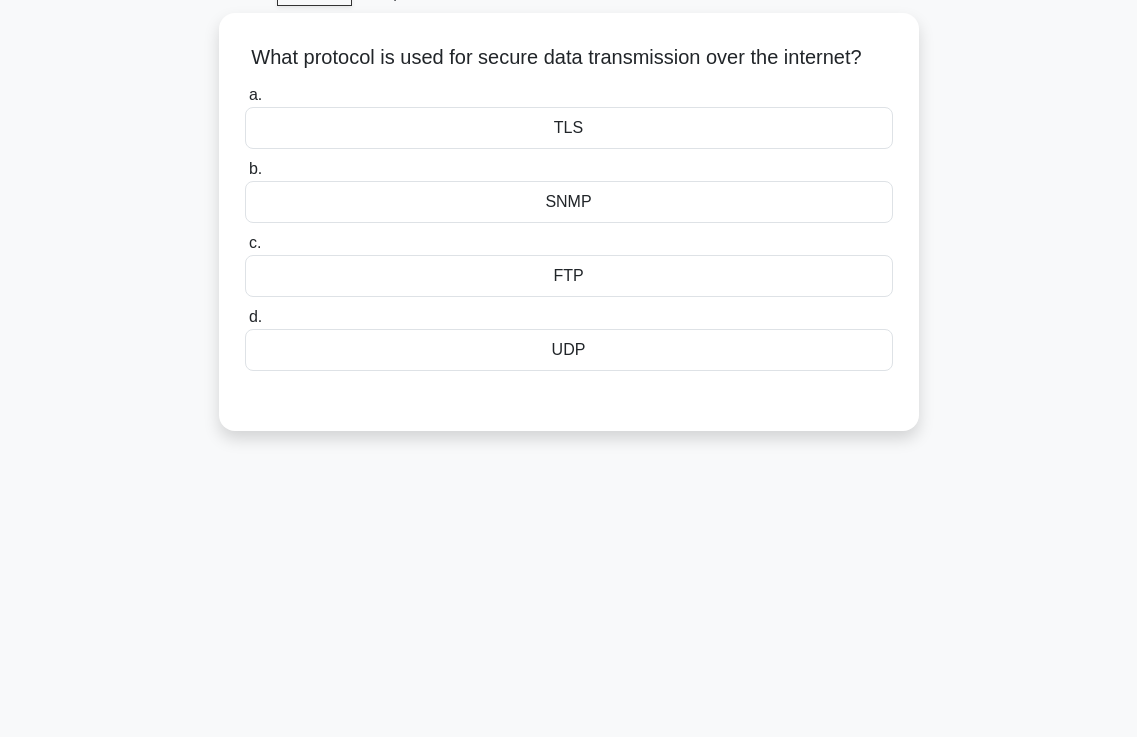 scroll, scrollTop: 0, scrollLeft: 0, axis: both 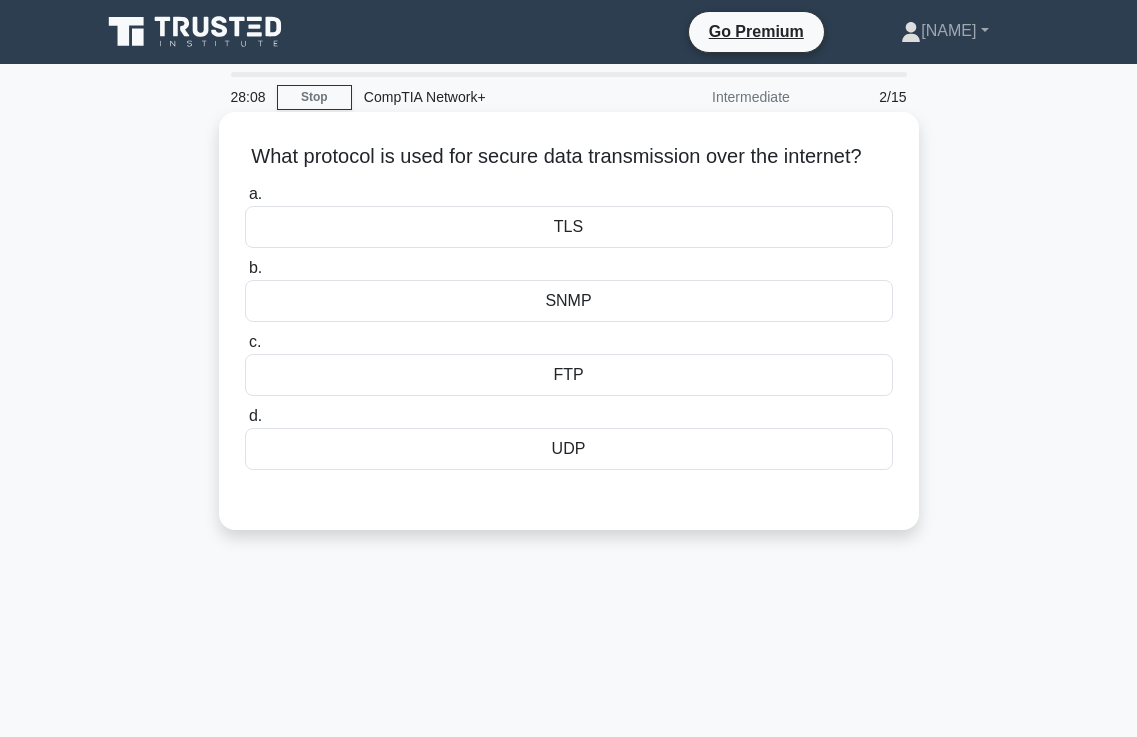 click on "TLS" at bounding box center [569, 227] 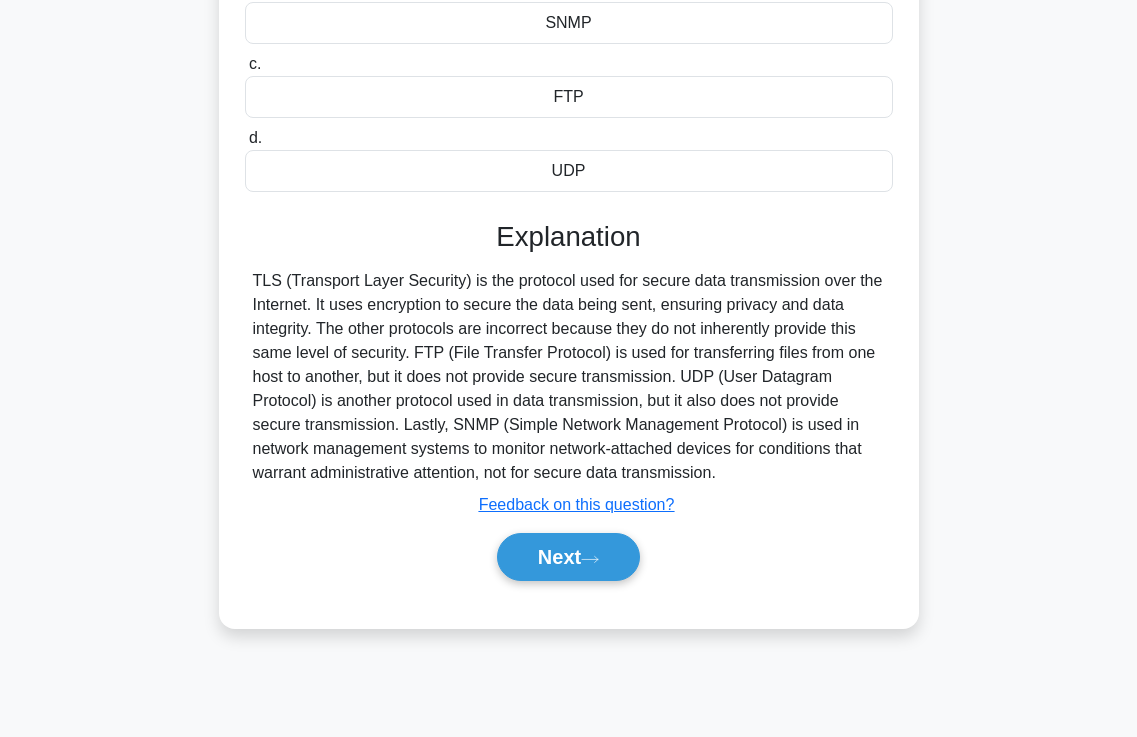 scroll, scrollTop: 300, scrollLeft: 0, axis: vertical 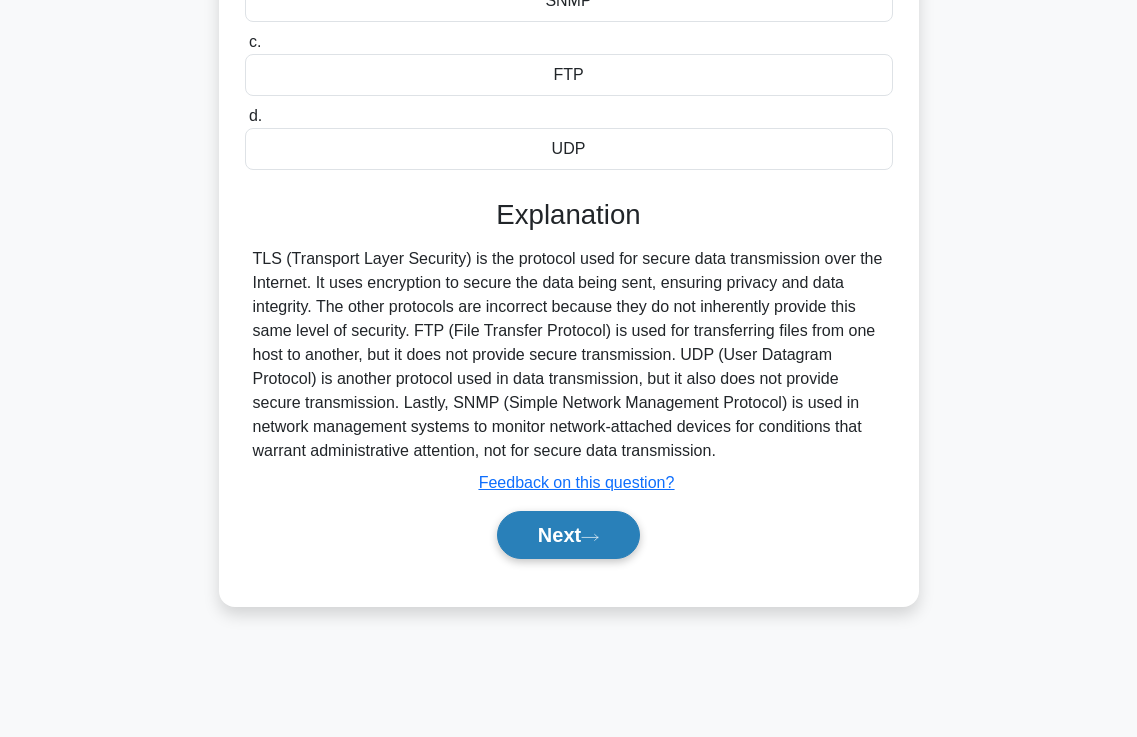 click on "Next" at bounding box center [568, 535] 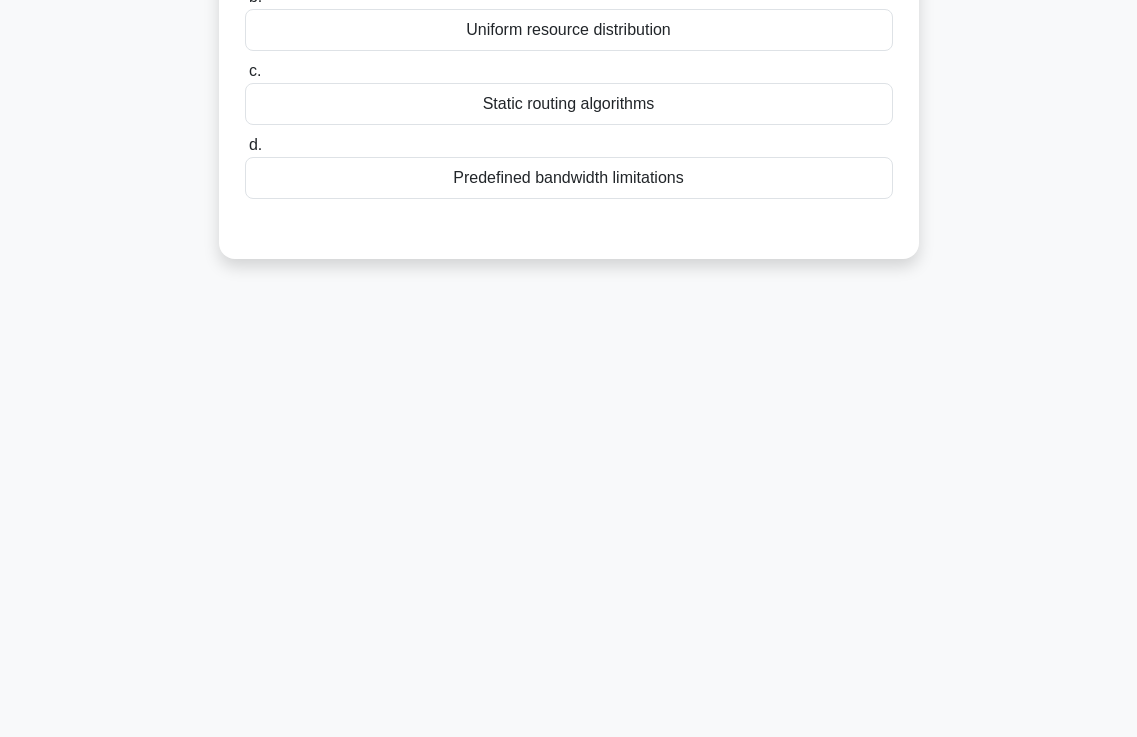 scroll, scrollTop: 0, scrollLeft: 0, axis: both 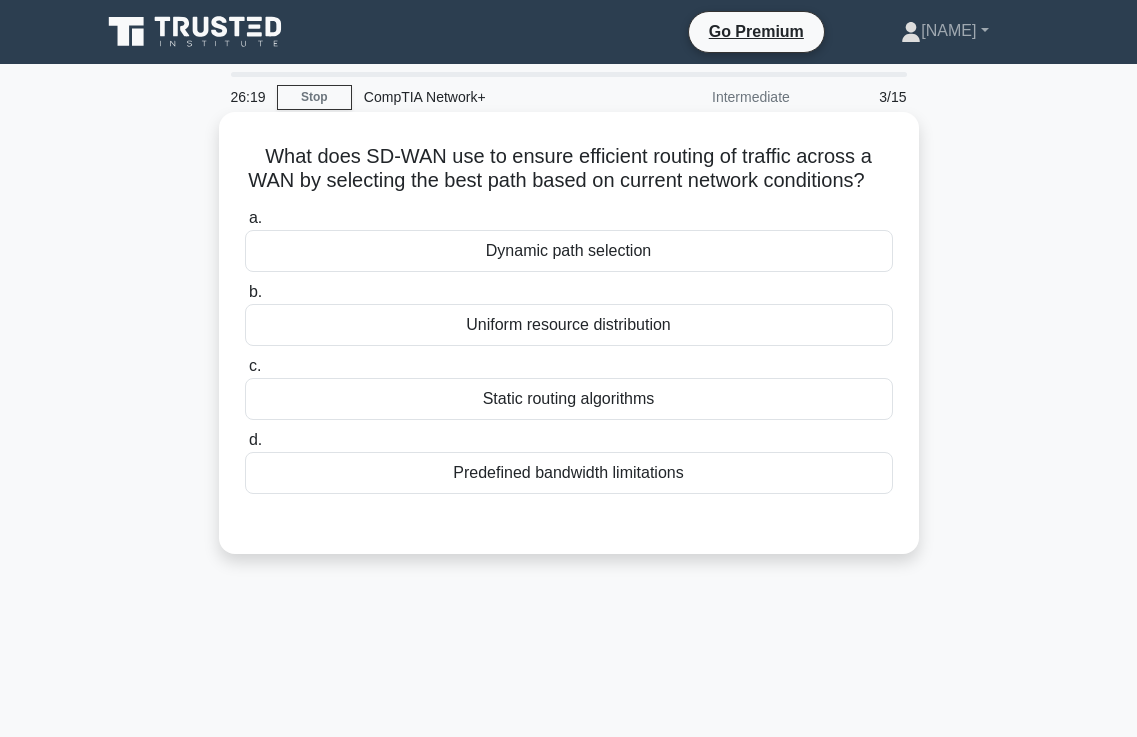 click on "Uniform resource distribution" at bounding box center [569, 325] 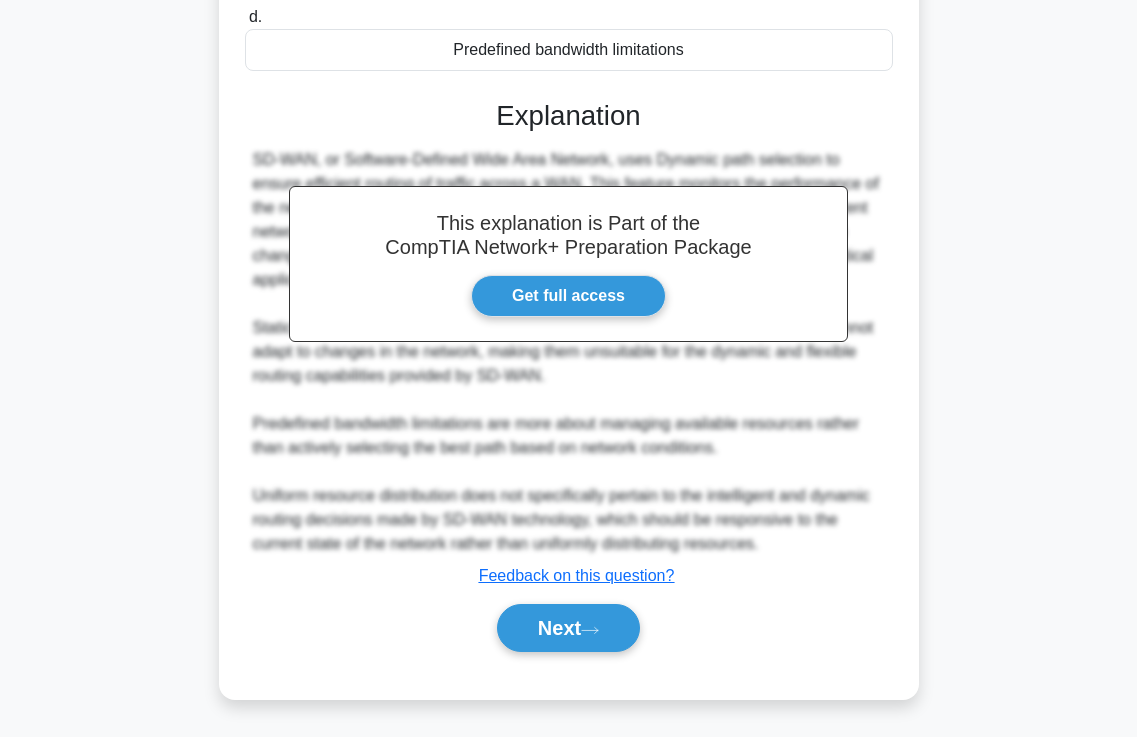 scroll, scrollTop: 451, scrollLeft: 0, axis: vertical 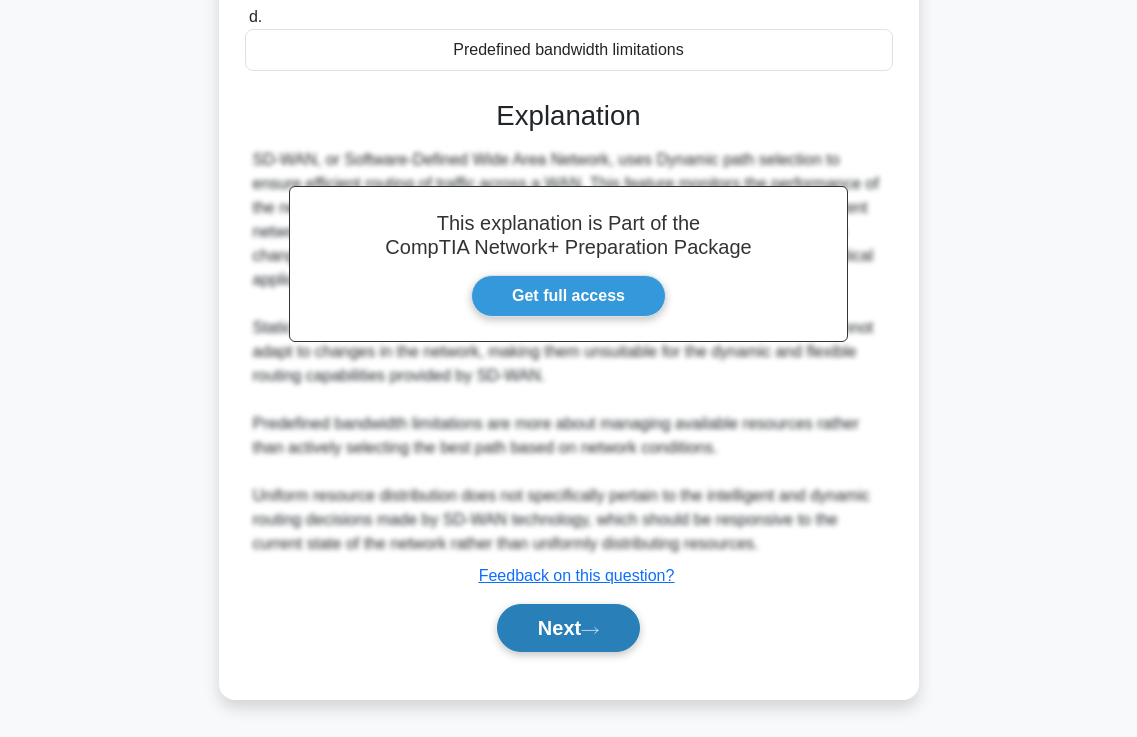 click 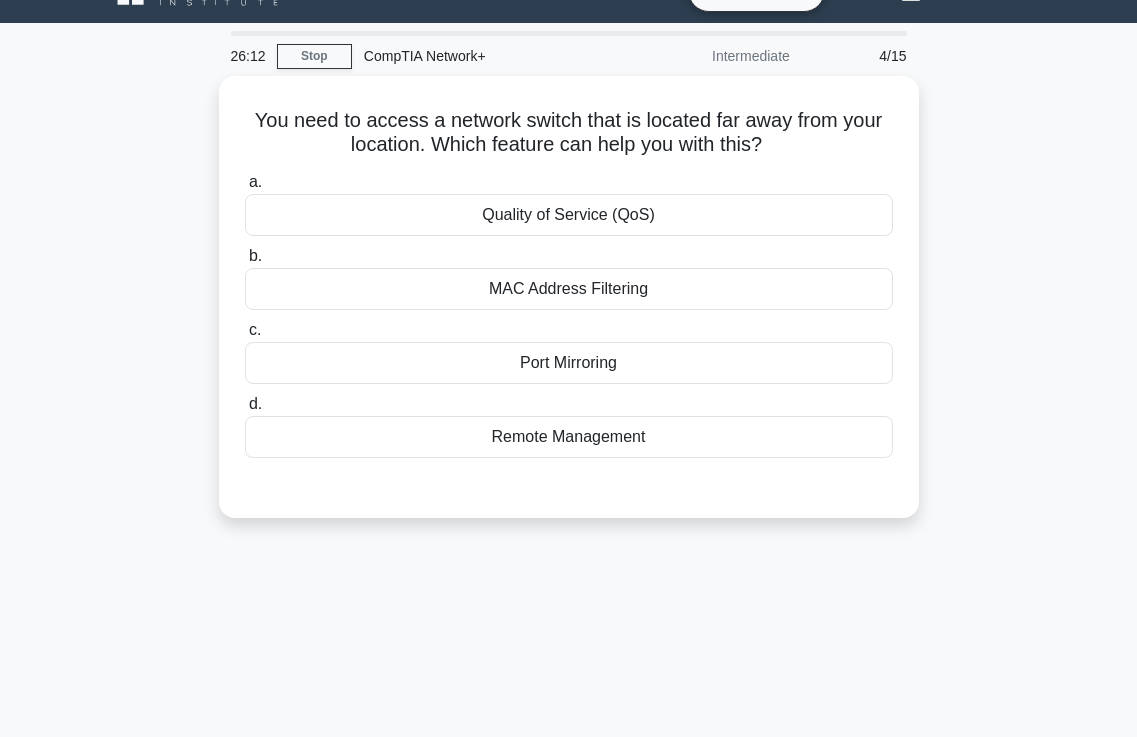 scroll, scrollTop: 0, scrollLeft: 0, axis: both 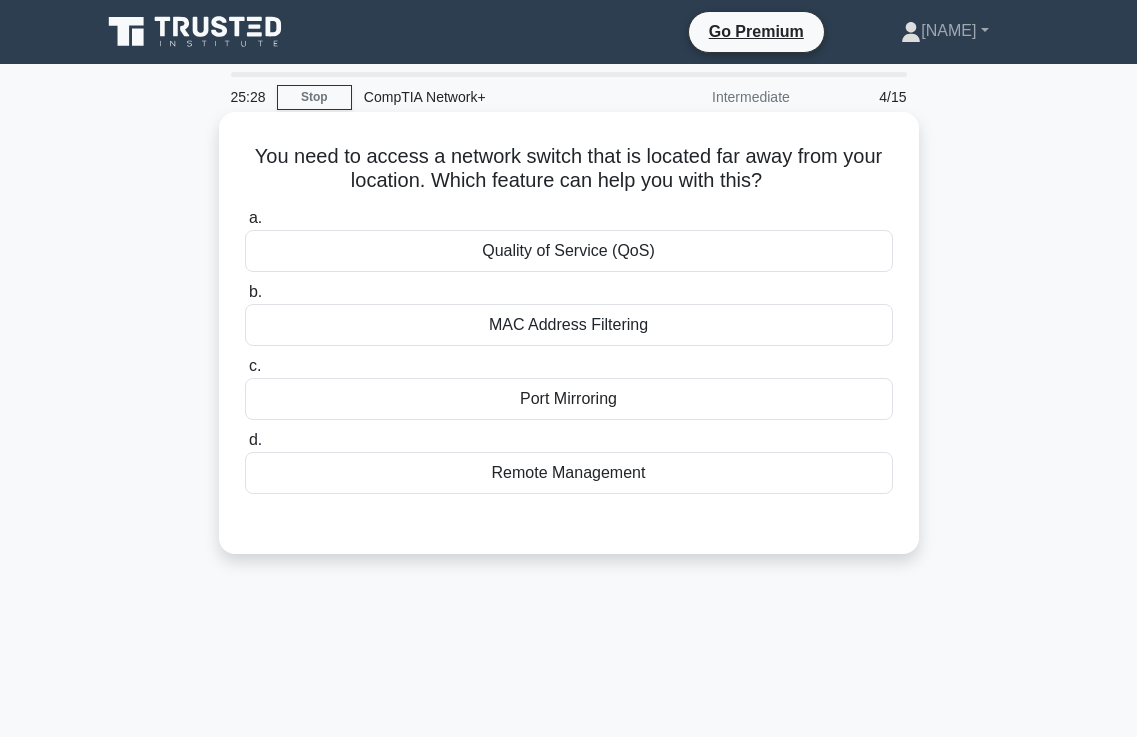click on "Port Mirroring" at bounding box center [569, 399] 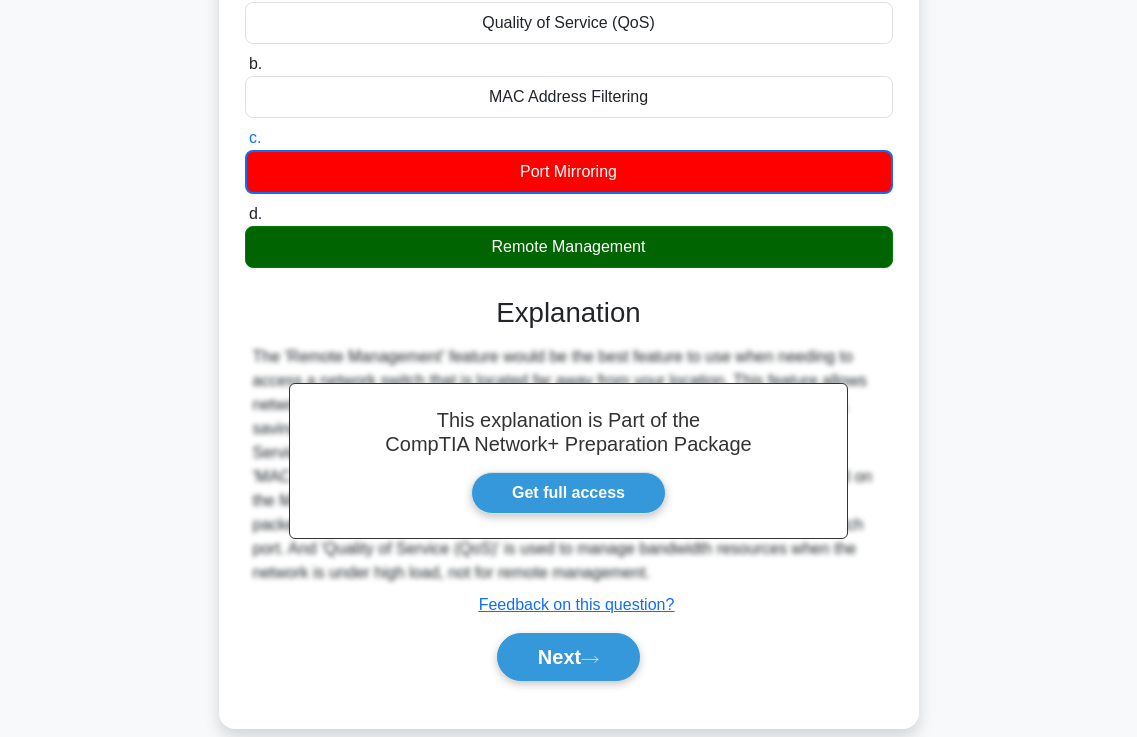 scroll, scrollTop: 343, scrollLeft: 0, axis: vertical 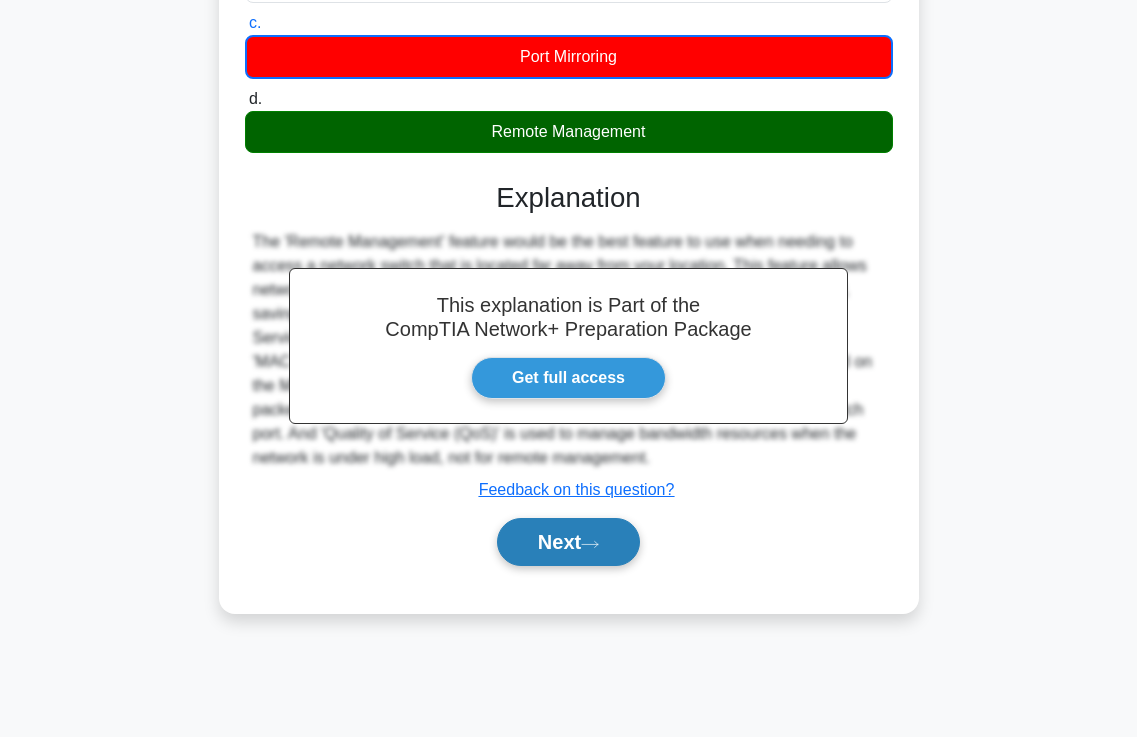 click on "Next" at bounding box center [568, 542] 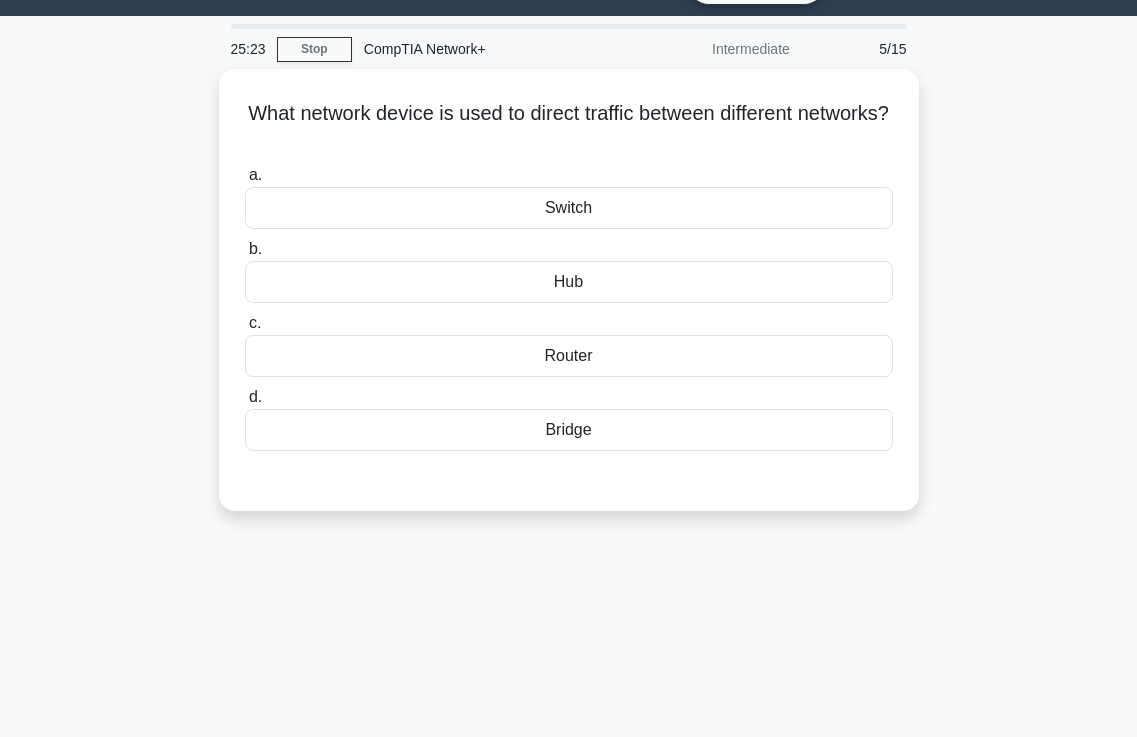 scroll, scrollTop: 0, scrollLeft: 0, axis: both 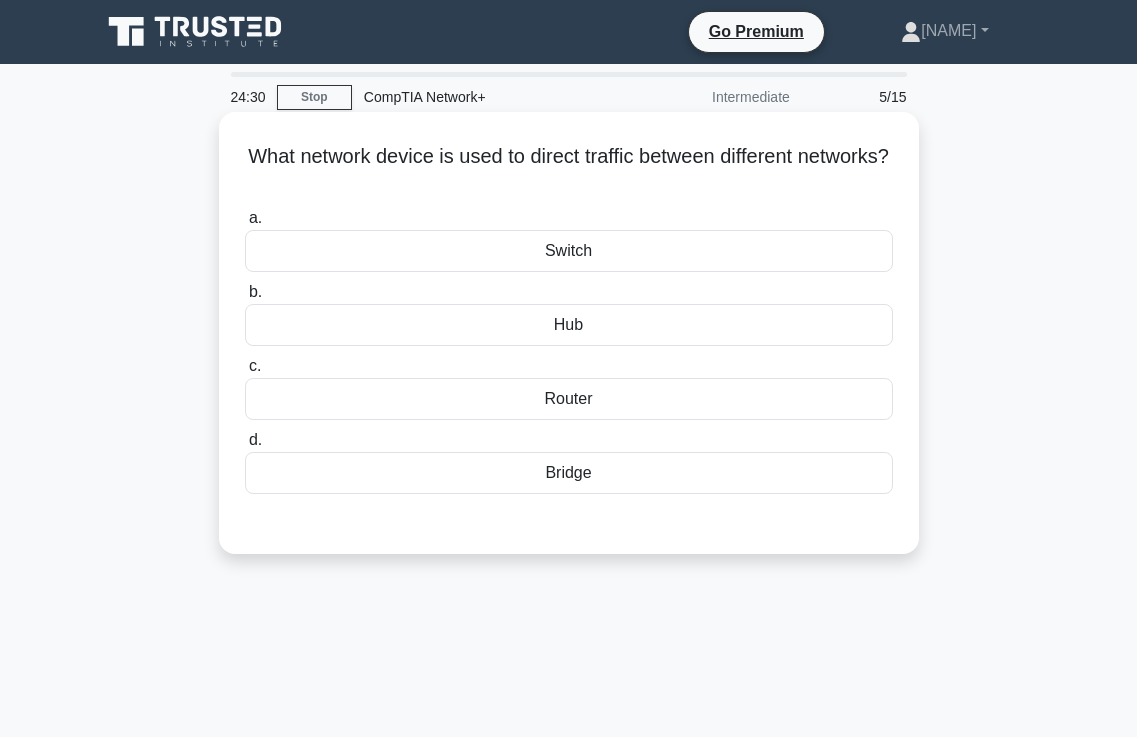 click on "Hub" at bounding box center (569, 325) 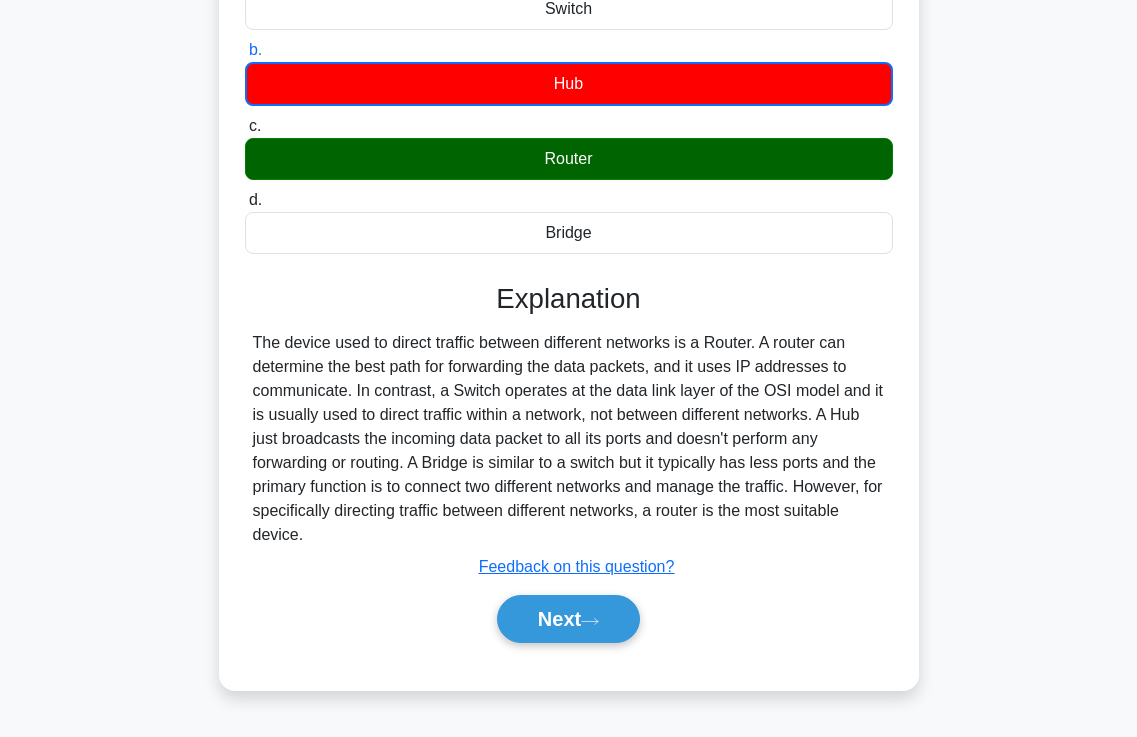 scroll, scrollTop: 243, scrollLeft: 0, axis: vertical 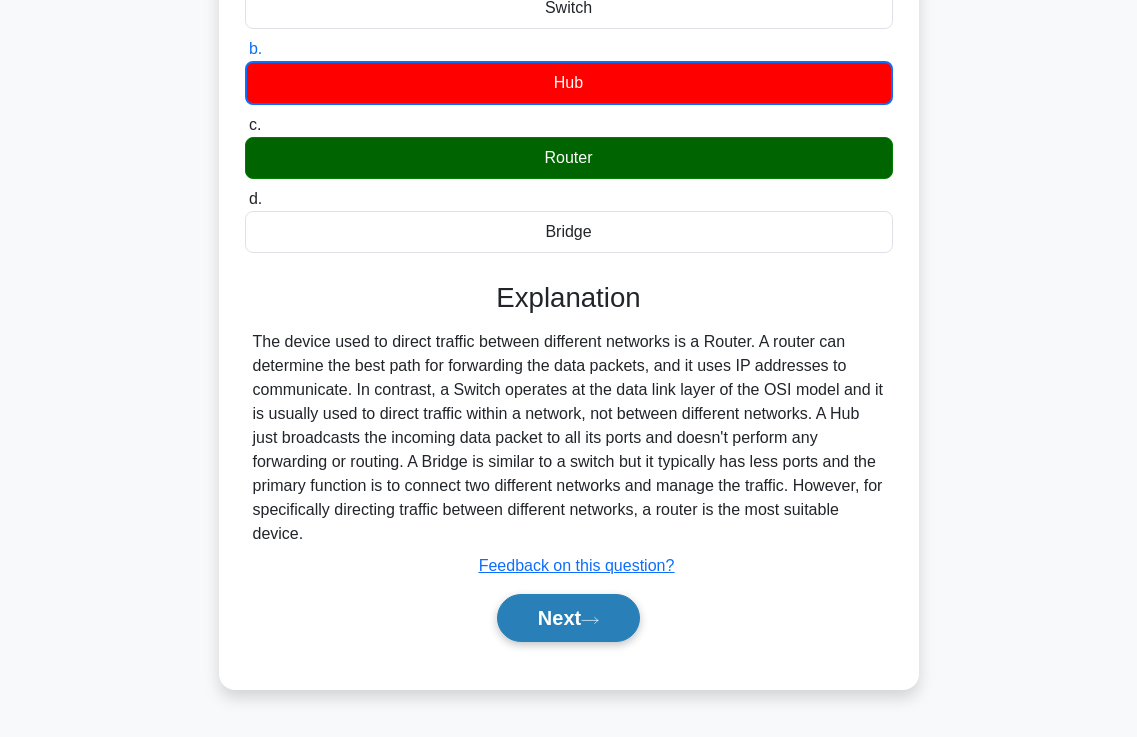 click on "Next" at bounding box center [568, 618] 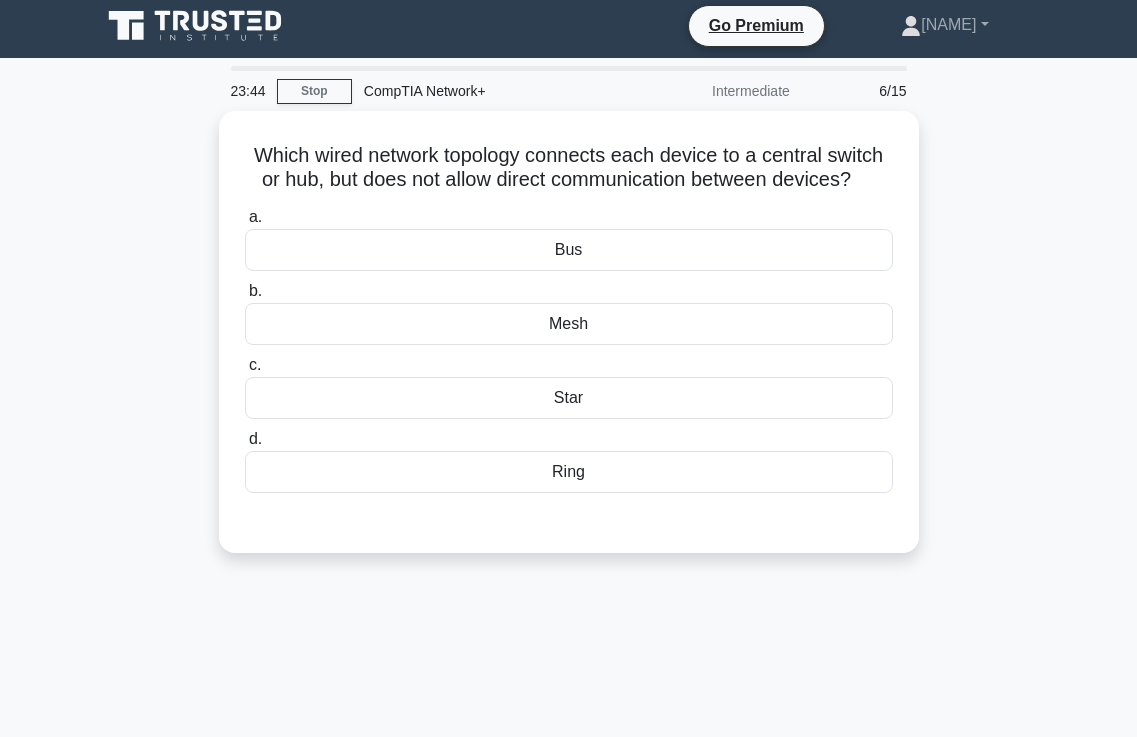 scroll, scrollTop: 0, scrollLeft: 0, axis: both 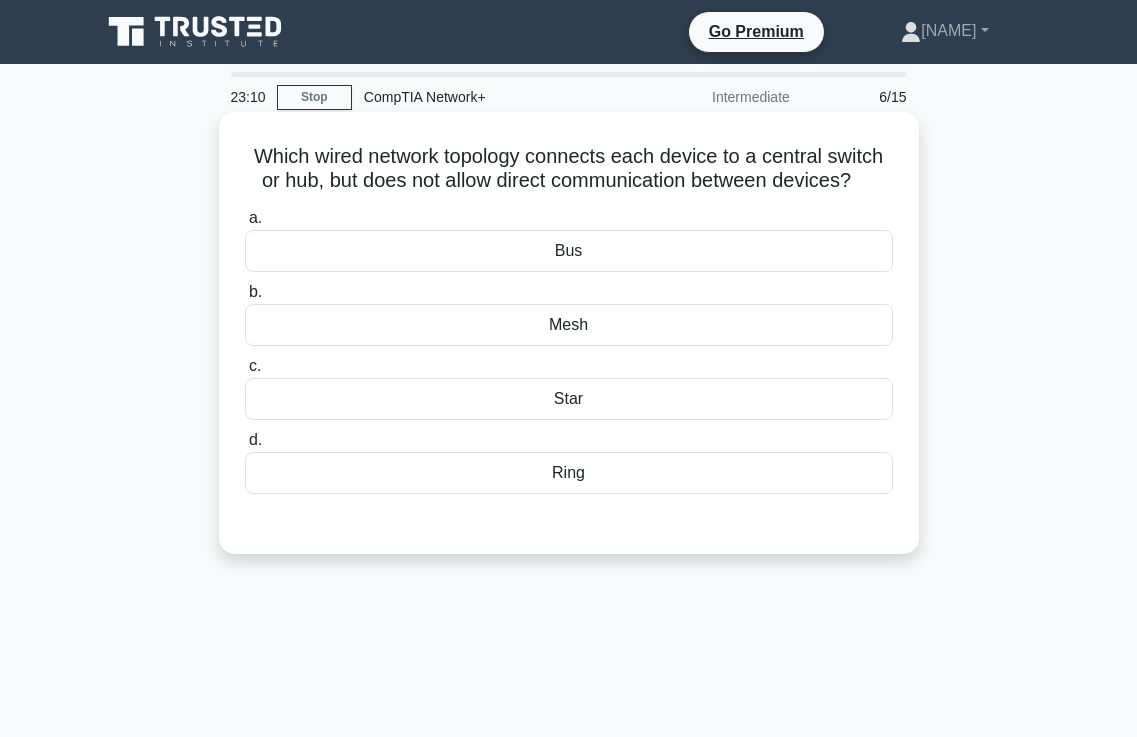 click on "Mesh" at bounding box center [569, 325] 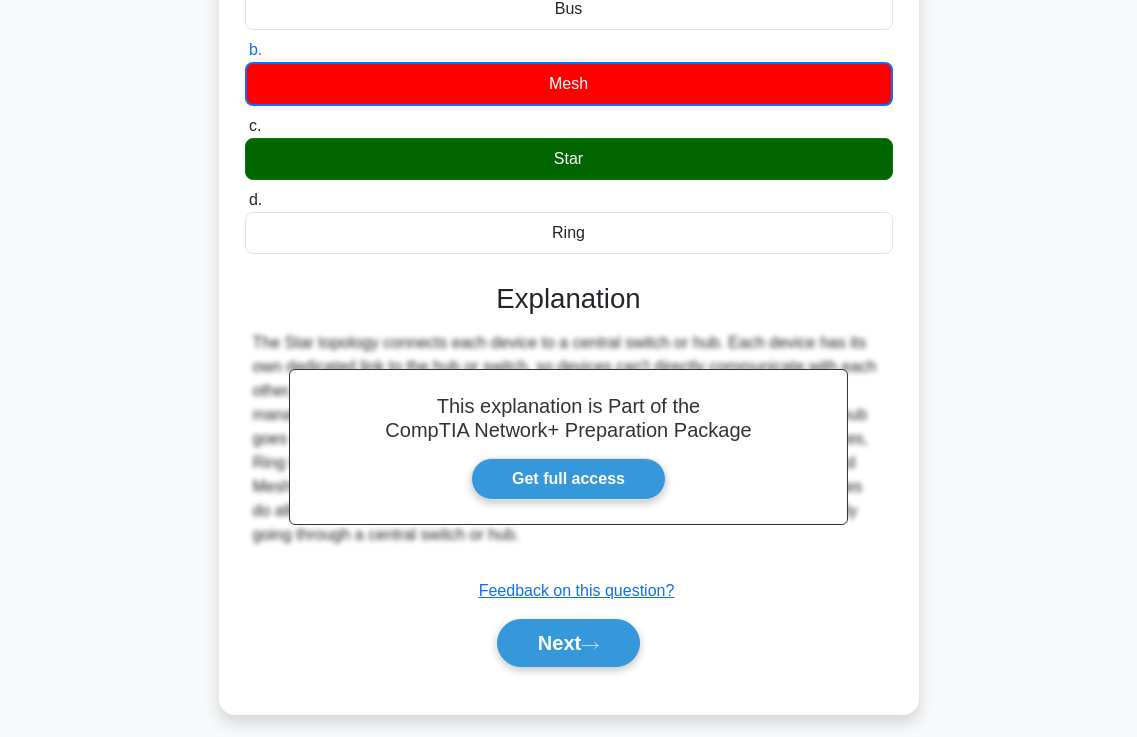 scroll, scrollTop: 343, scrollLeft: 0, axis: vertical 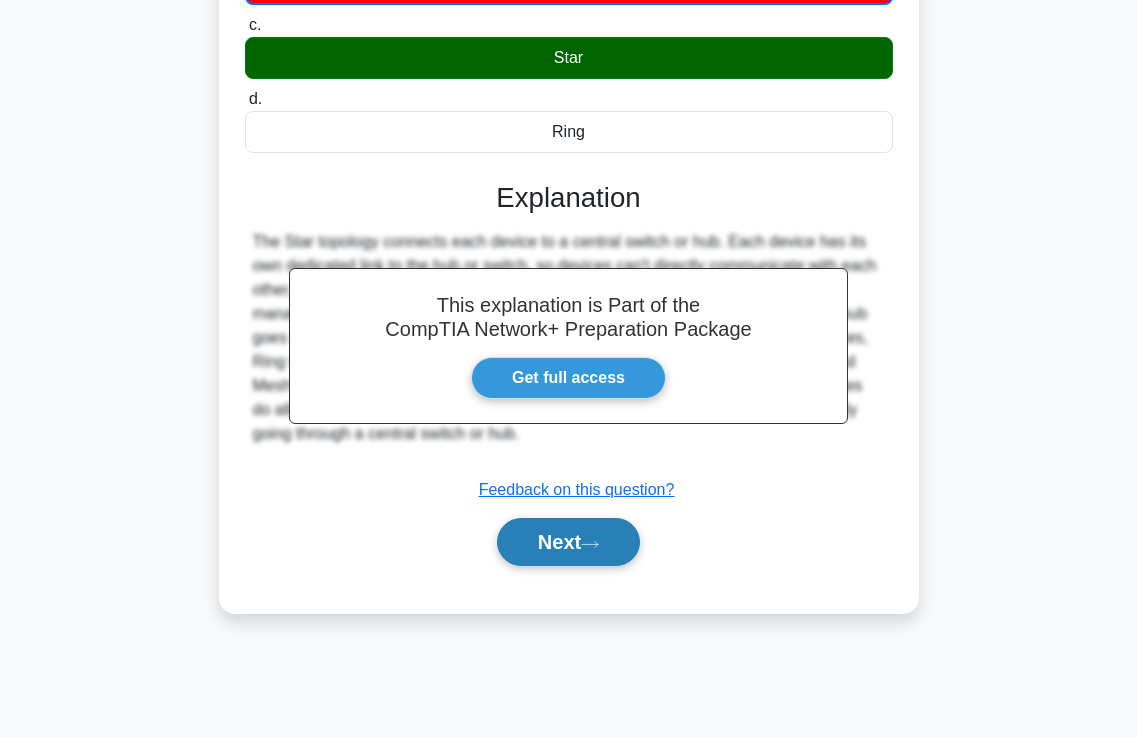 click on "Next" at bounding box center [568, 542] 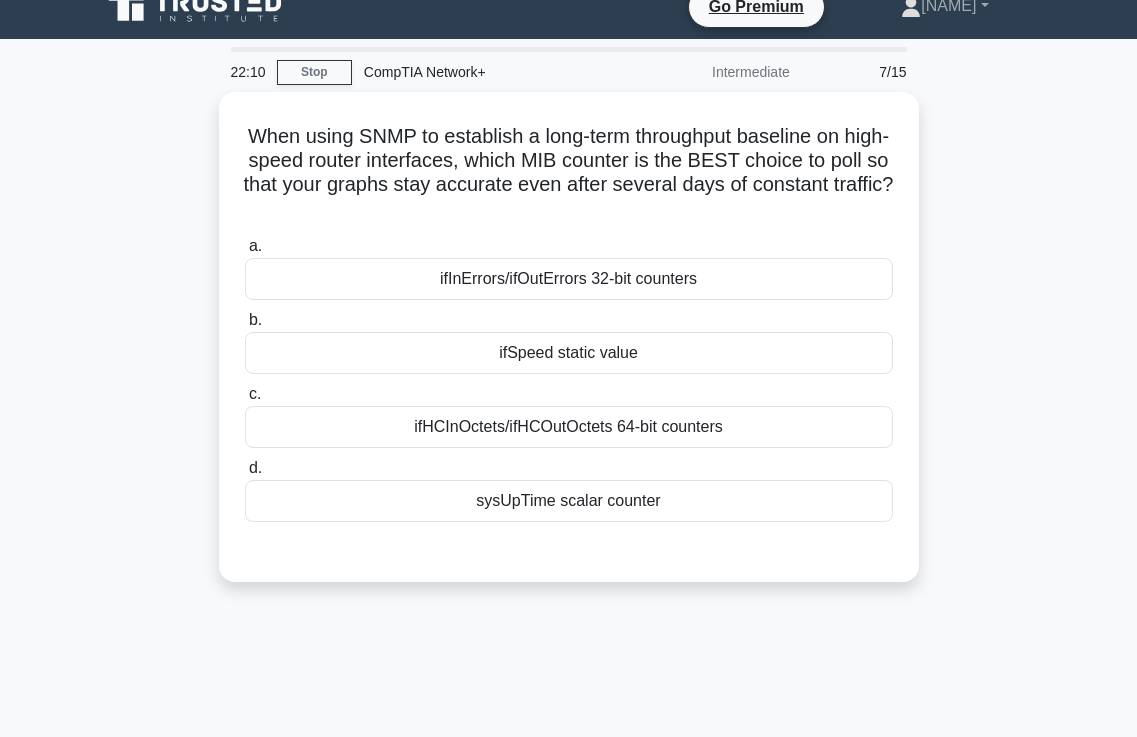 scroll, scrollTop: 0, scrollLeft: 0, axis: both 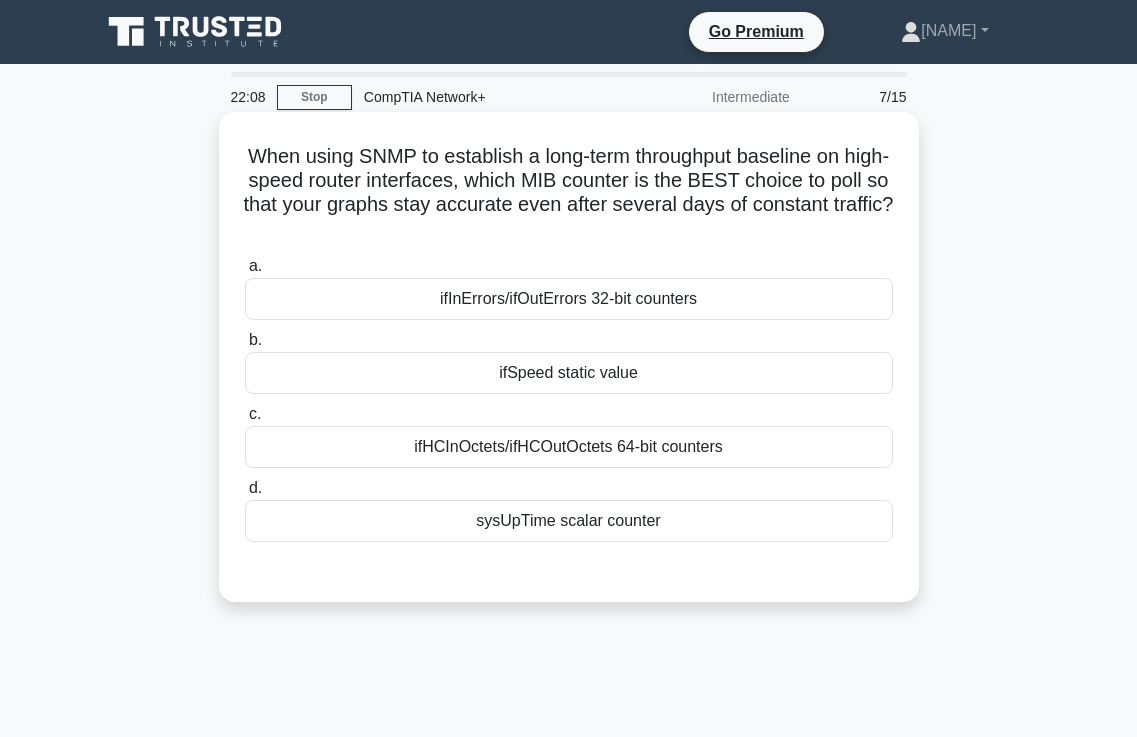 click on "ifHCInOctets/ifHCOutOctets 64-bit counters" at bounding box center (569, 447) 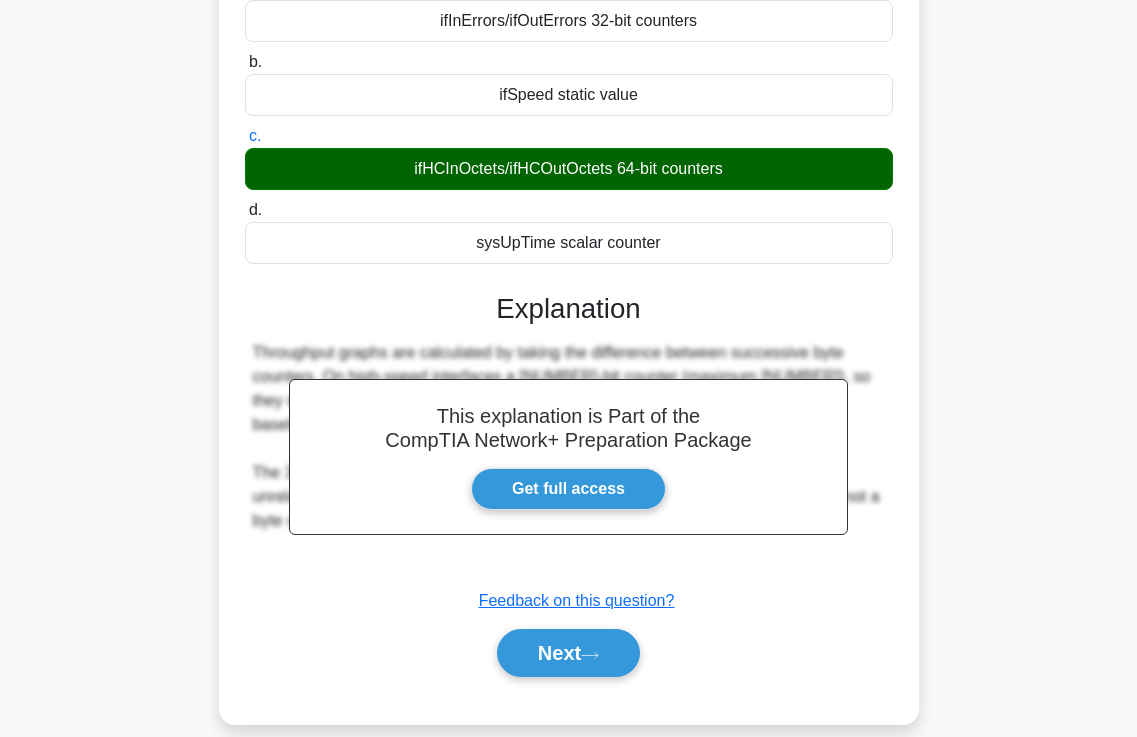 scroll, scrollTop: 343, scrollLeft: 0, axis: vertical 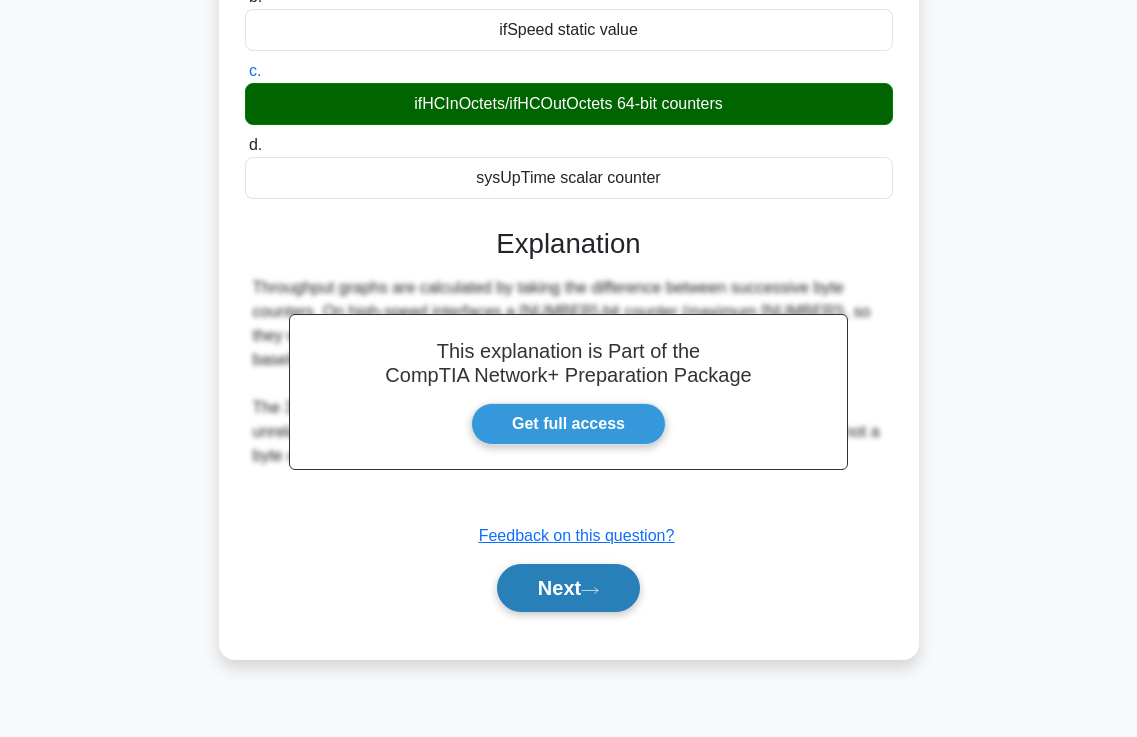 click on "Next" at bounding box center [568, 588] 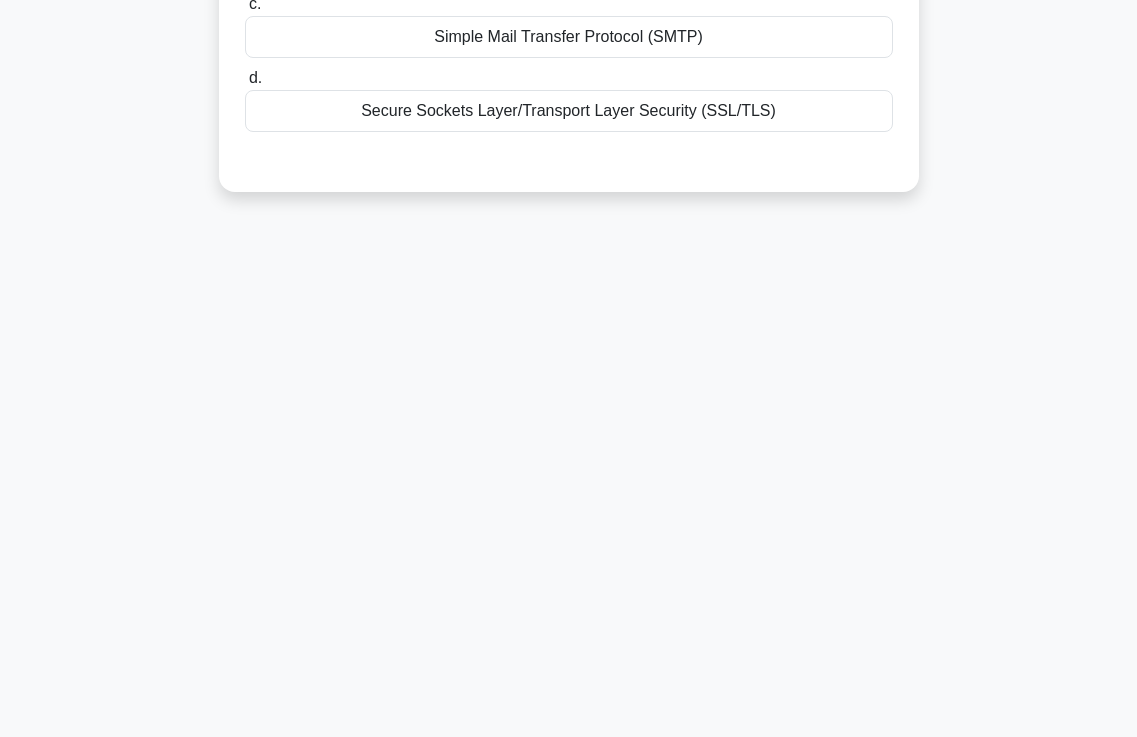 scroll, scrollTop: 0, scrollLeft: 0, axis: both 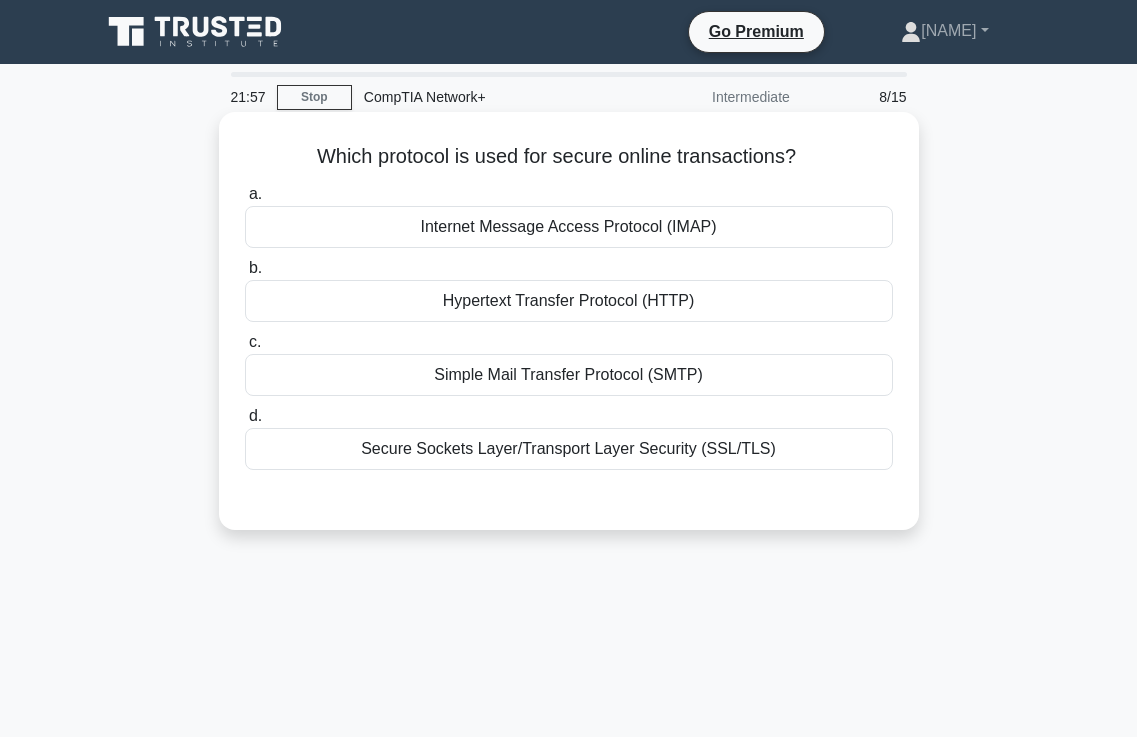 click on "Secure Sockets Layer/Transport Layer Security (SSL/TLS)" at bounding box center (569, 449) 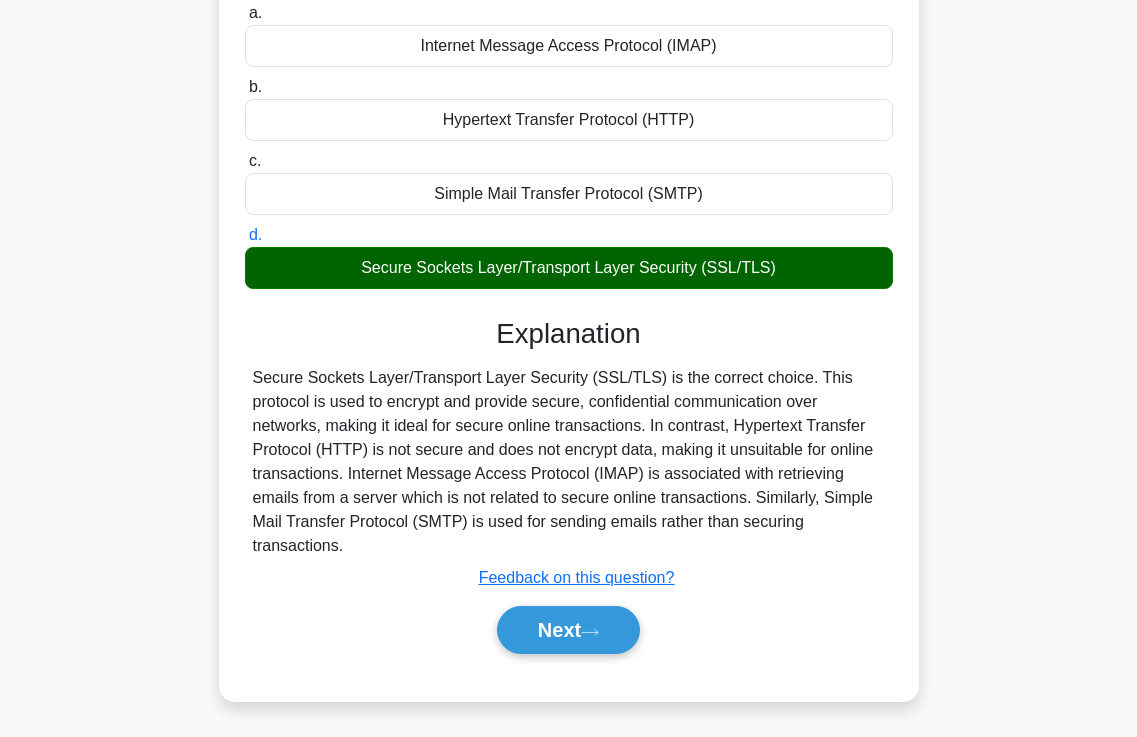 scroll, scrollTop: 200, scrollLeft: 0, axis: vertical 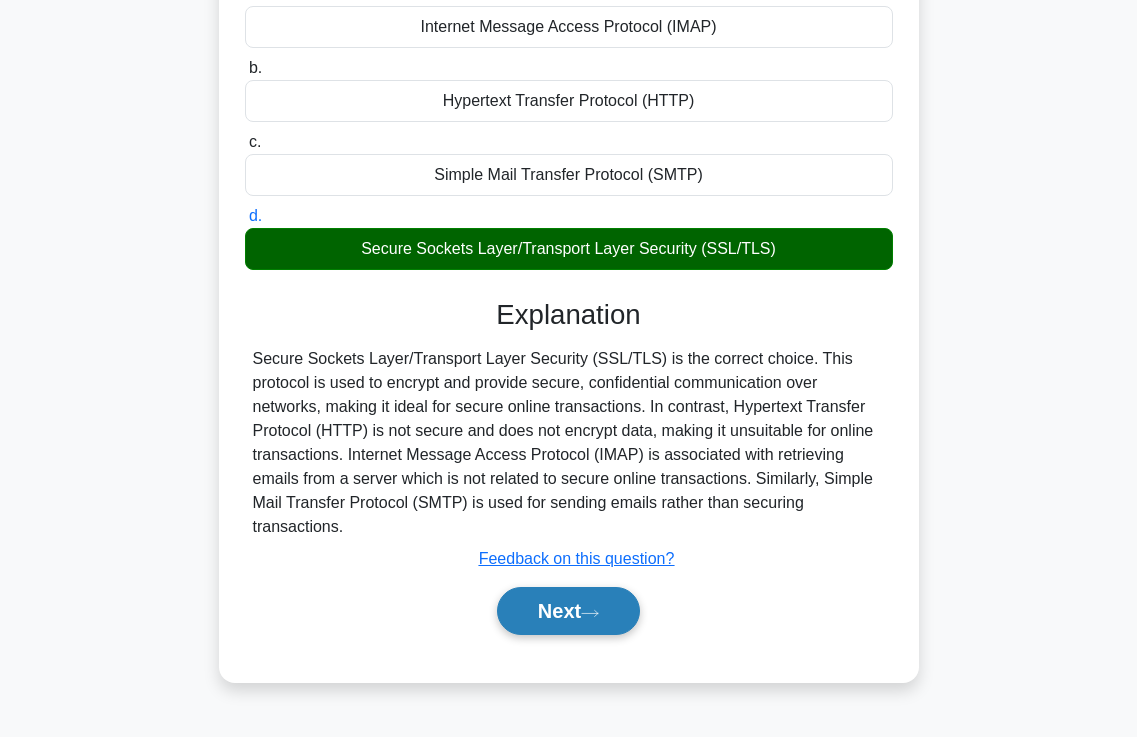 click on "Next" at bounding box center [568, 611] 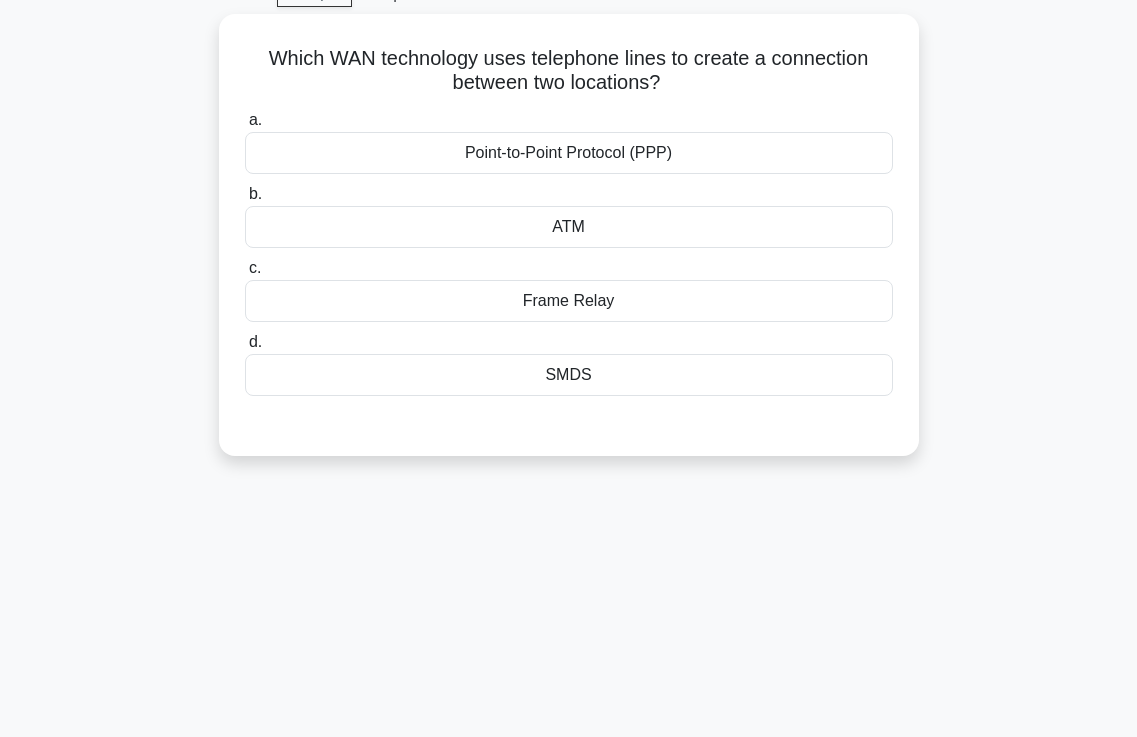 scroll, scrollTop: 0, scrollLeft: 0, axis: both 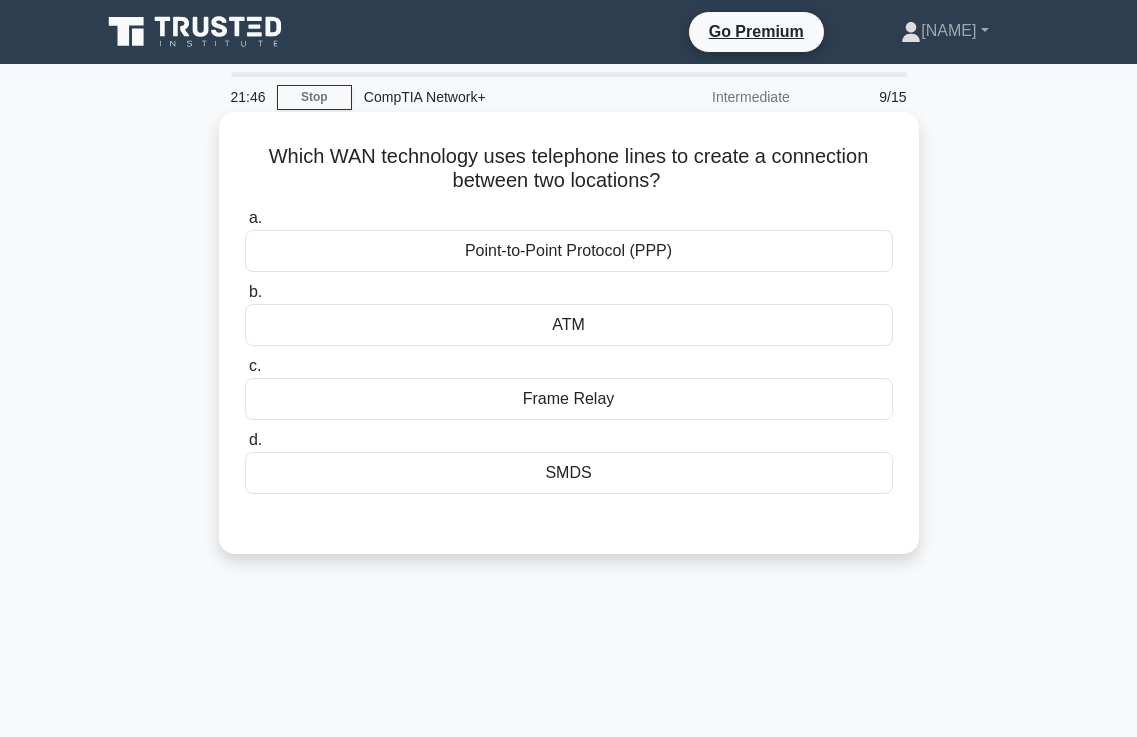 click on "Point-to-Point Protocol (PPP)" at bounding box center [569, 251] 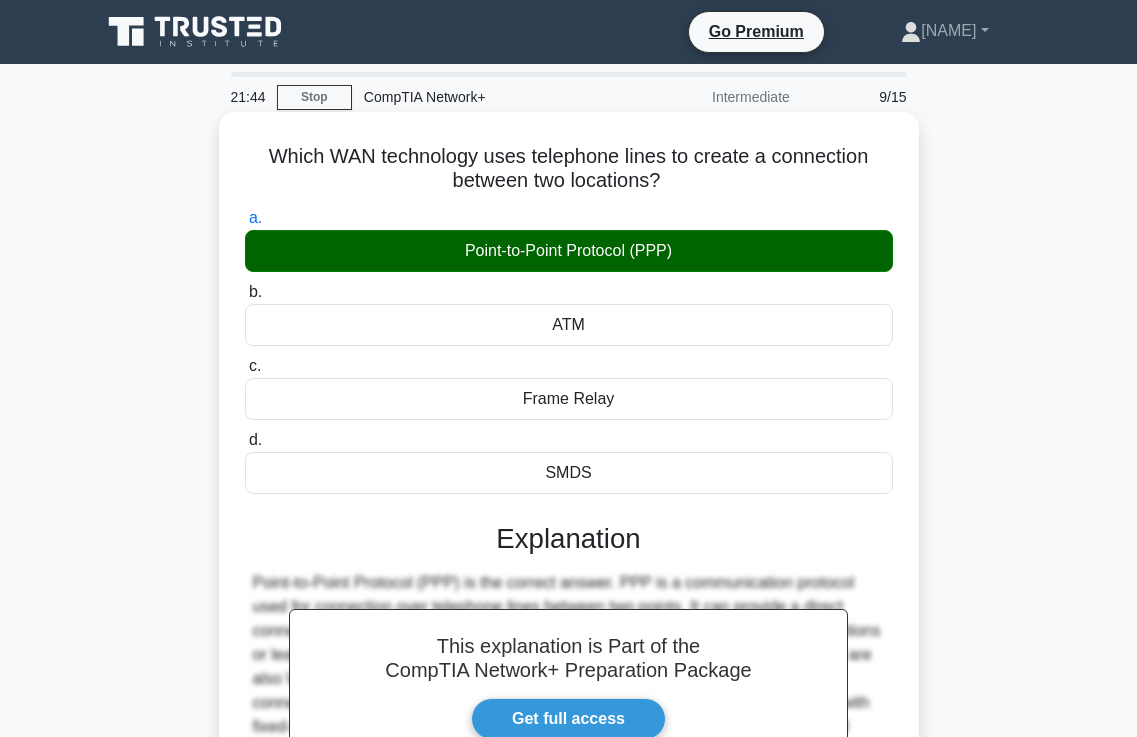 scroll, scrollTop: 300, scrollLeft: 0, axis: vertical 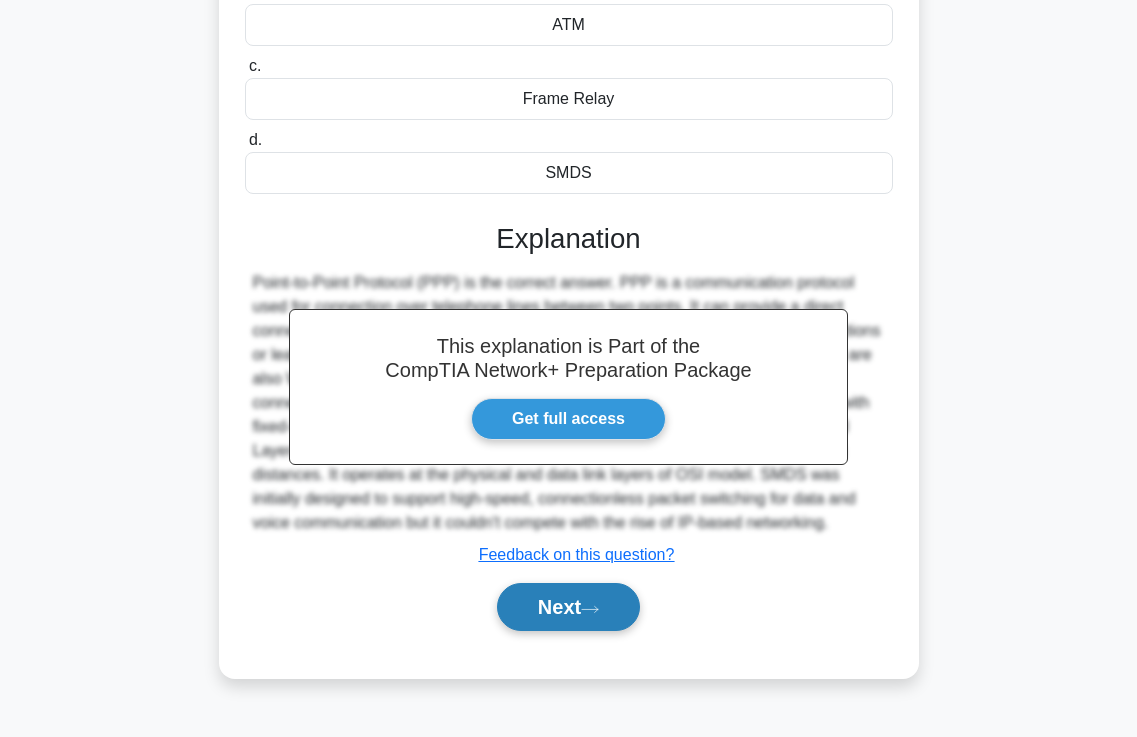 click on "Next" at bounding box center (568, 607) 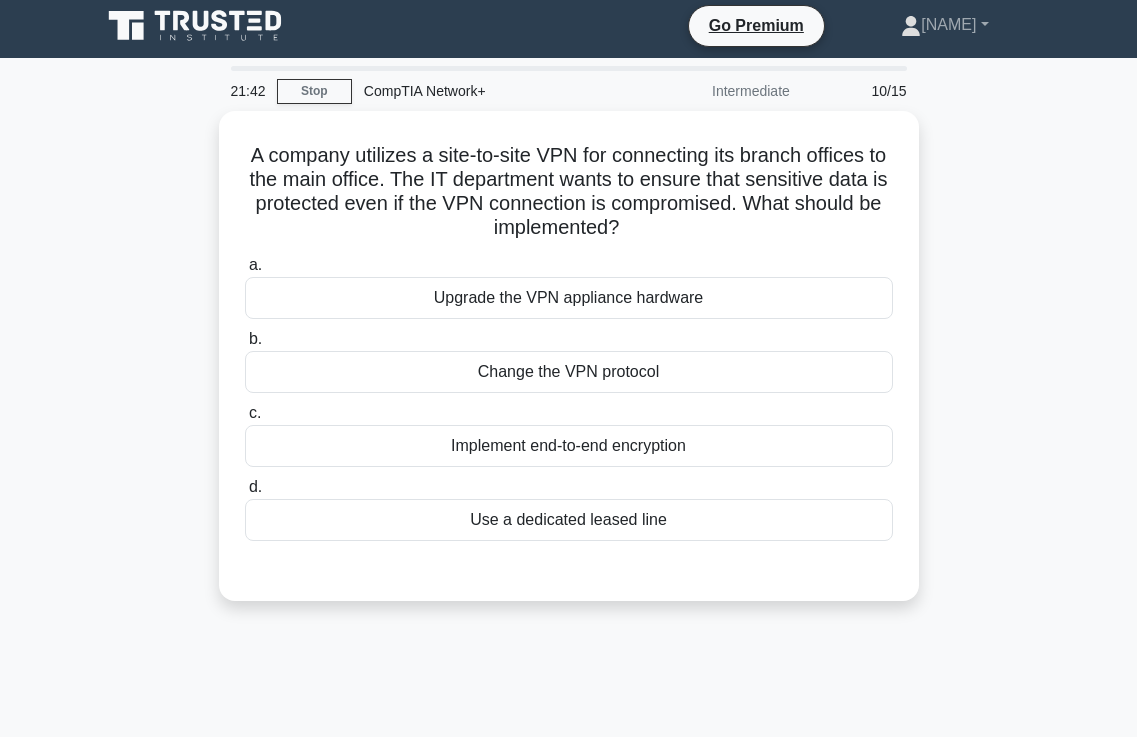 scroll, scrollTop: 0, scrollLeft: 0, axis: both 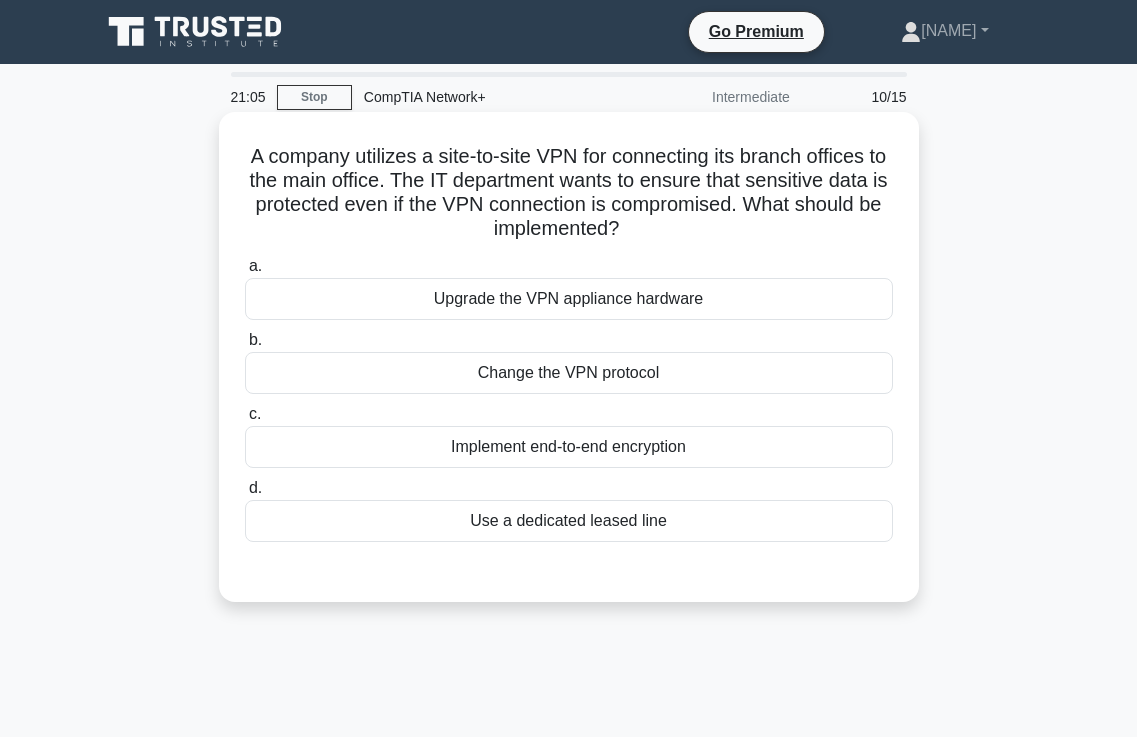 click on "Implement end-to-end encryption" at bounding box center (569, 447) 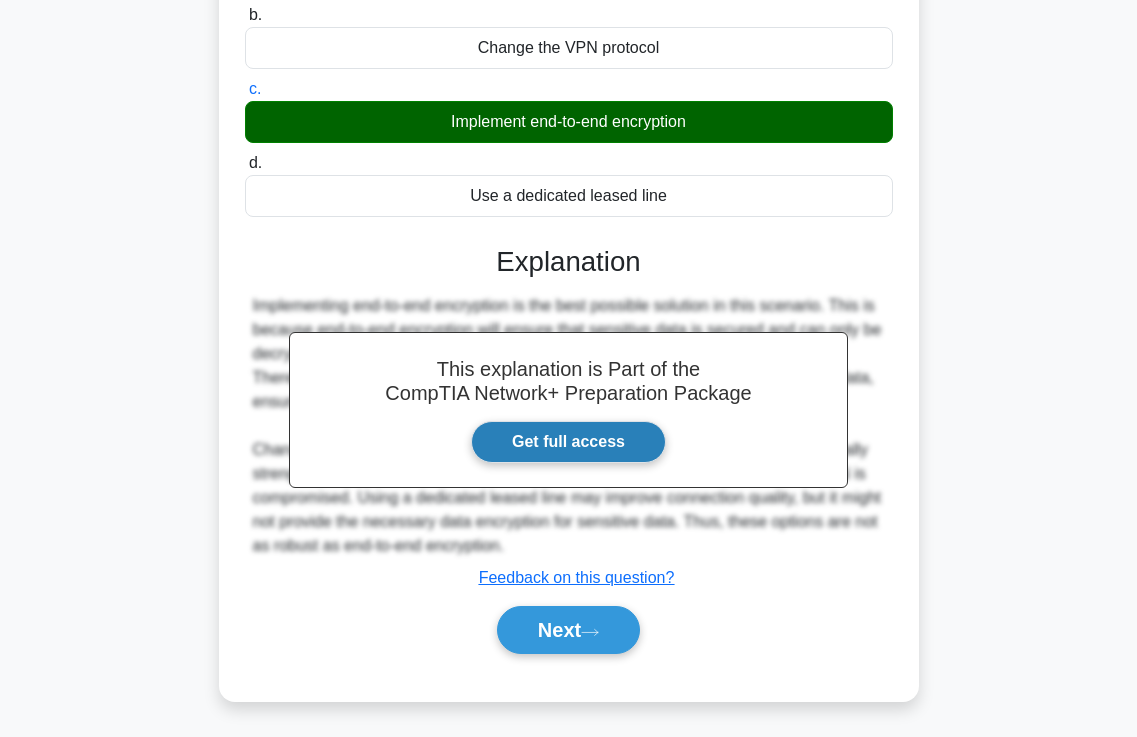 scroll, scrollTop: 343, scrollLeft: 0, axis: vertical 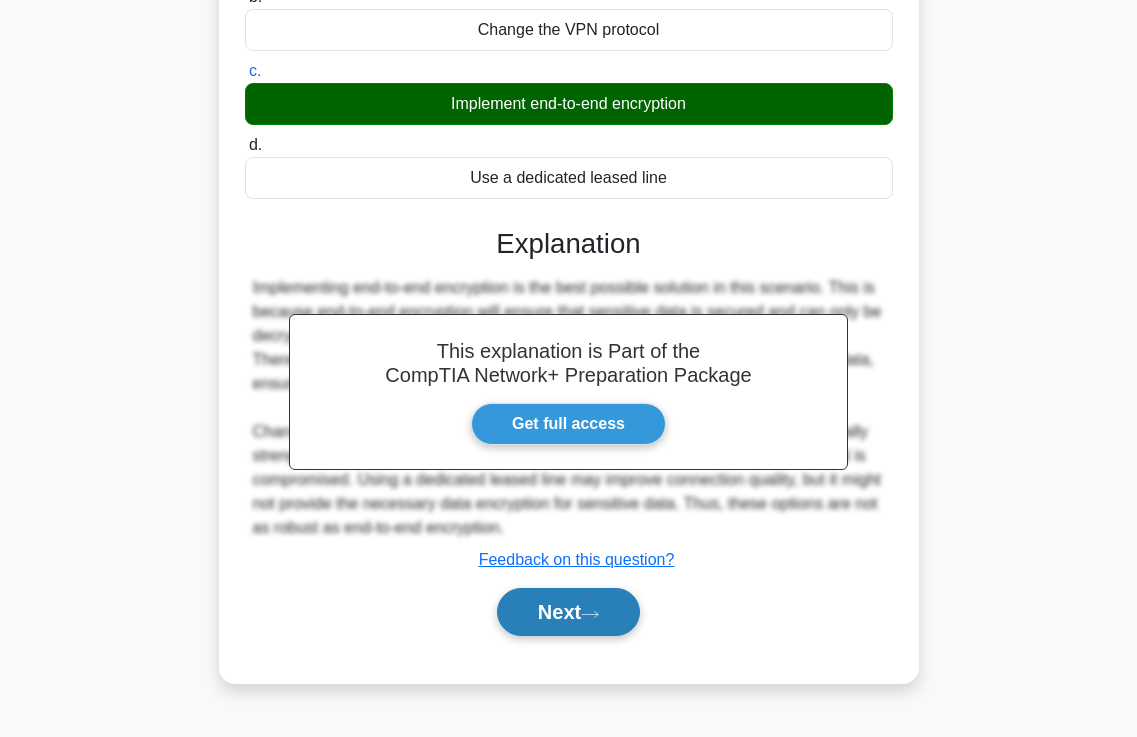 click on "Next" at bounding box center (568, 612) 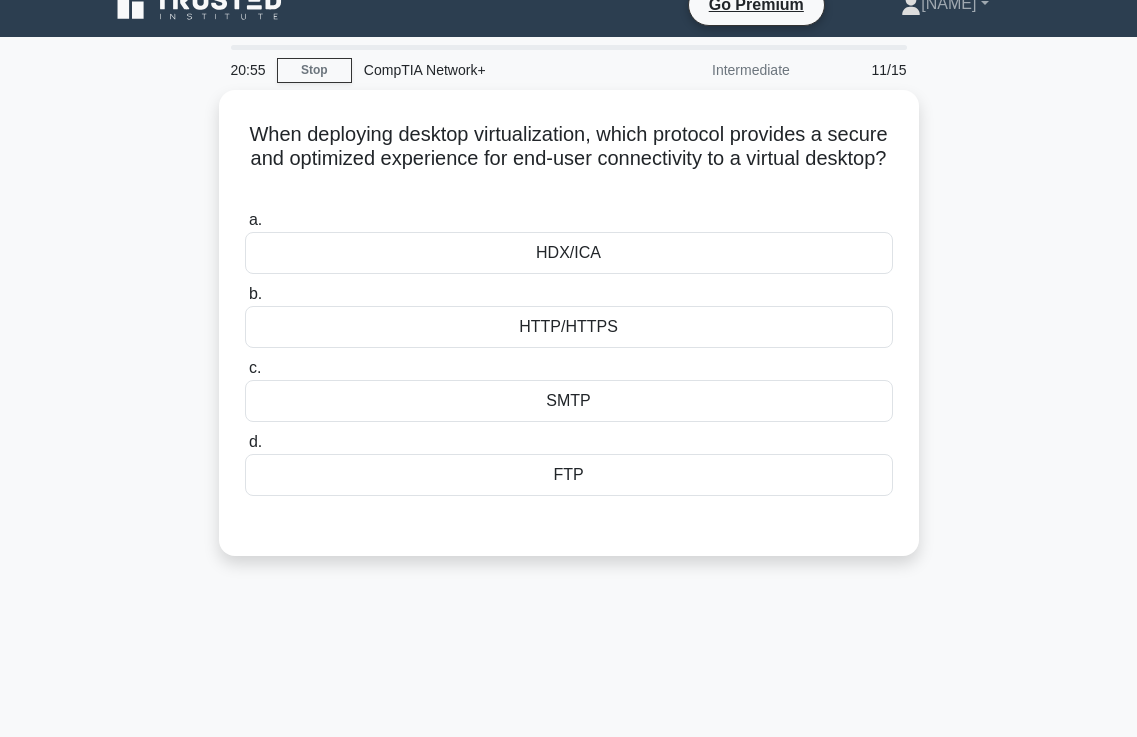 scroll, scrollTop: 0, scrollLeft: 0, axis: both 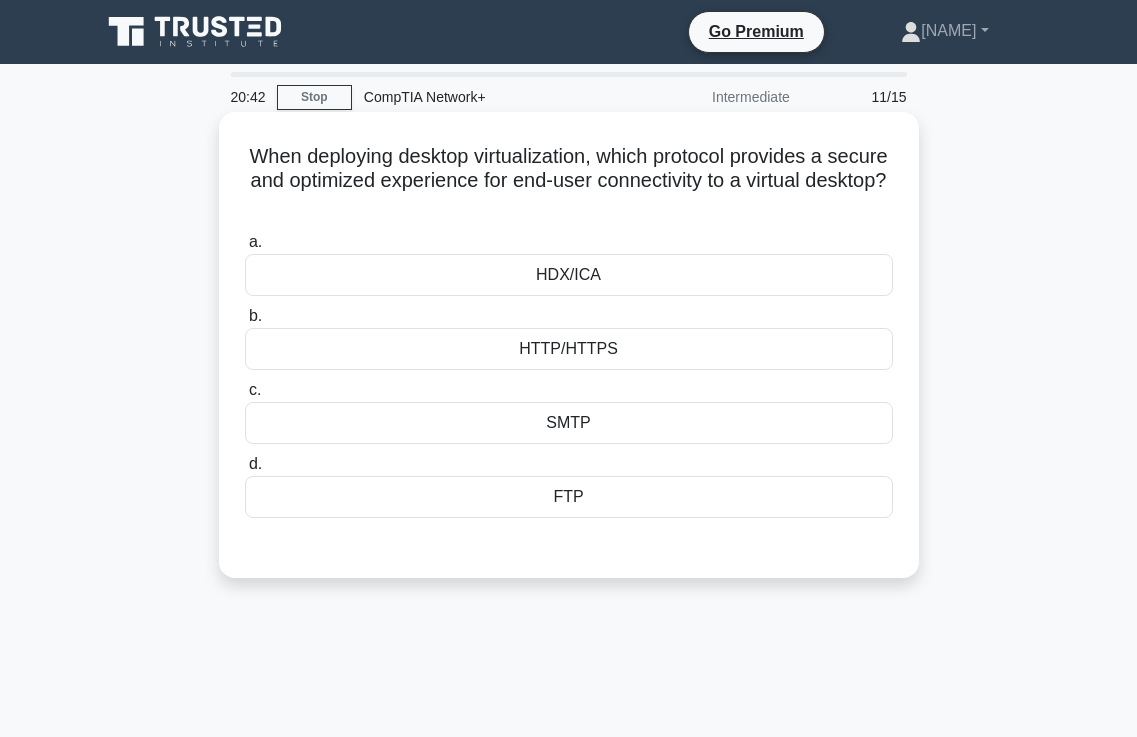 click on "HDX/ICA" at bounding box center (569, 275) 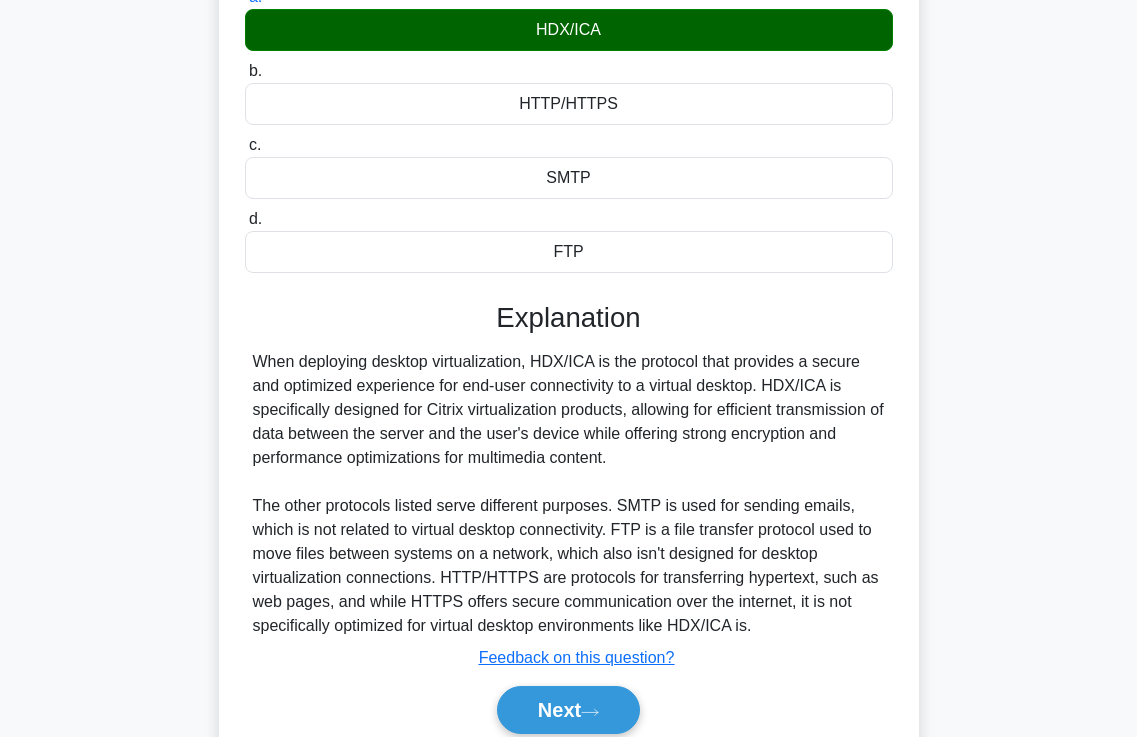 scroll, scrollTop: 300, scrollLeft: 0, axis: vertical 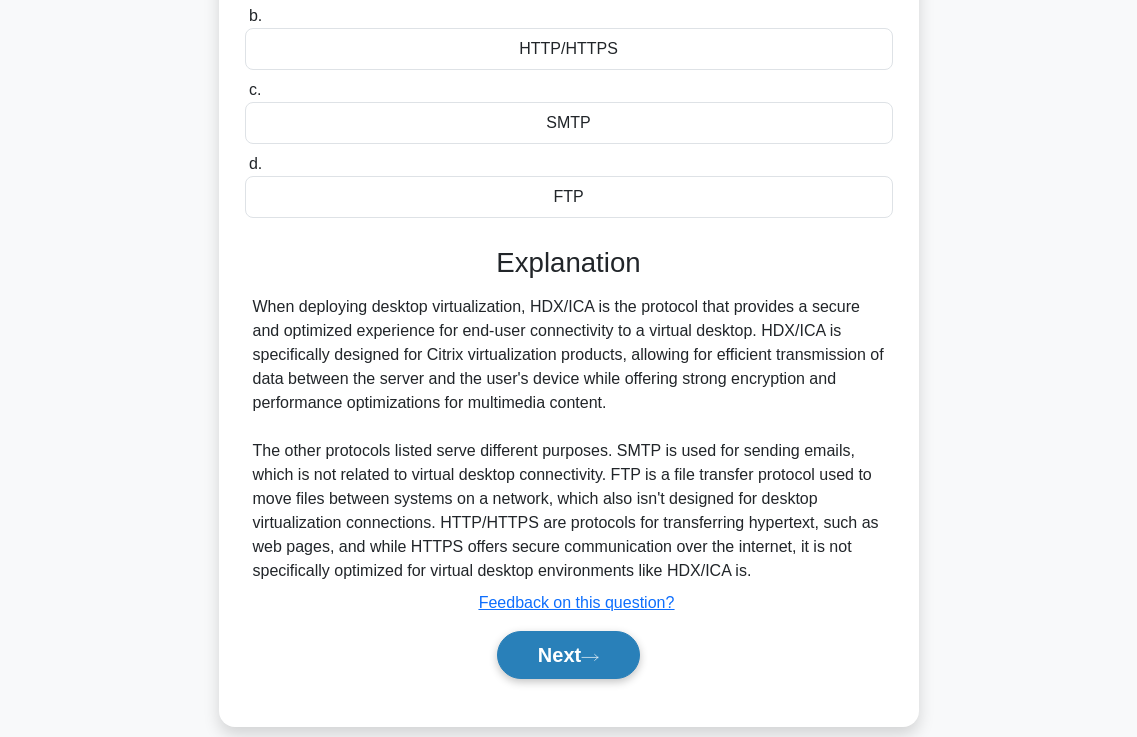 click on "Next" at bounding box center [568, 655] 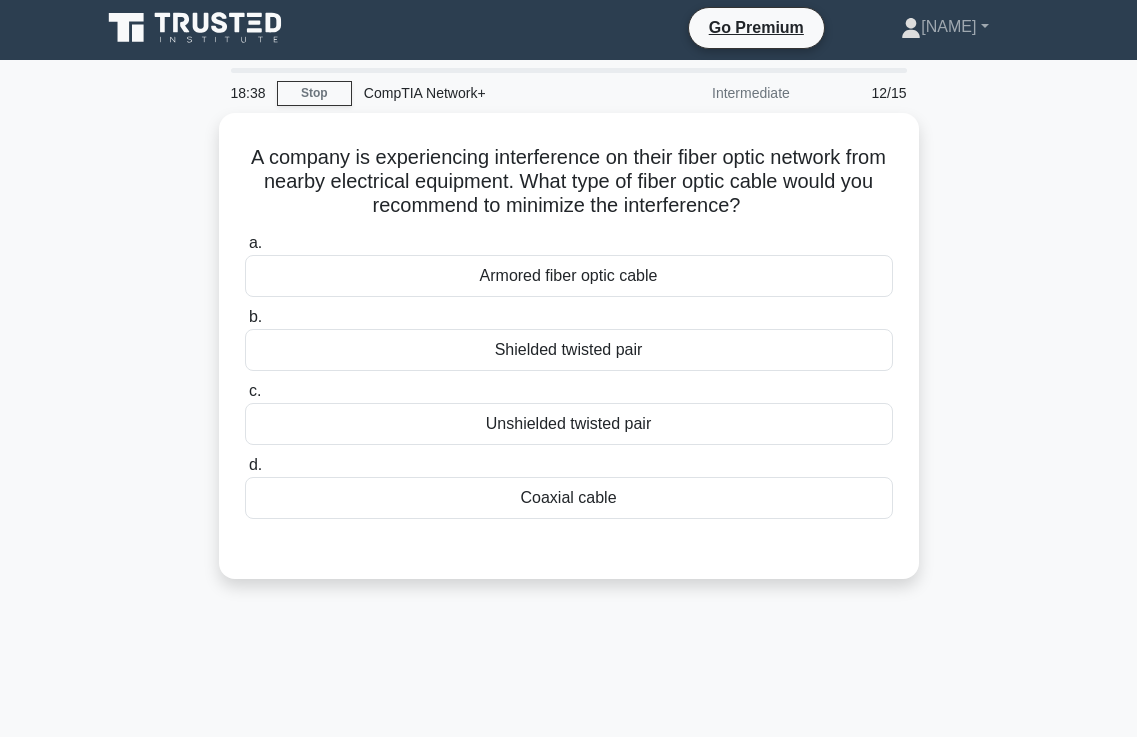 scroll, scrollTop: 0, scrollLeft: 0, axis: both 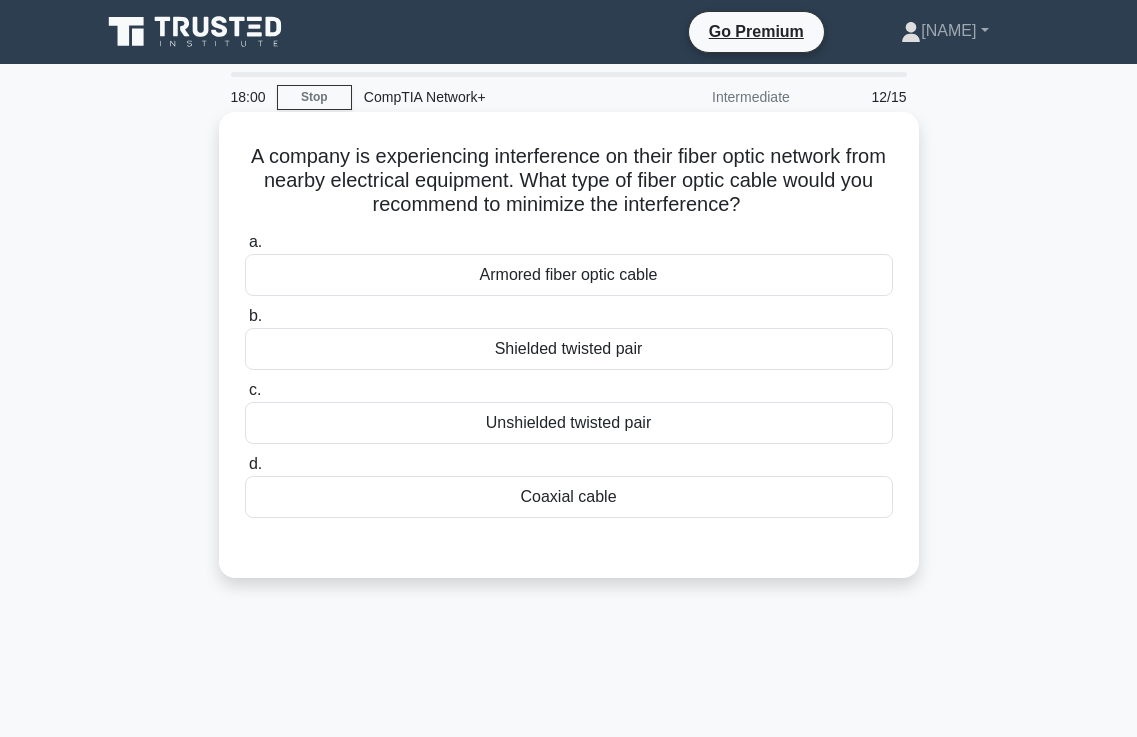 click on "Coaxial cable" at bounding box center (569, 497) 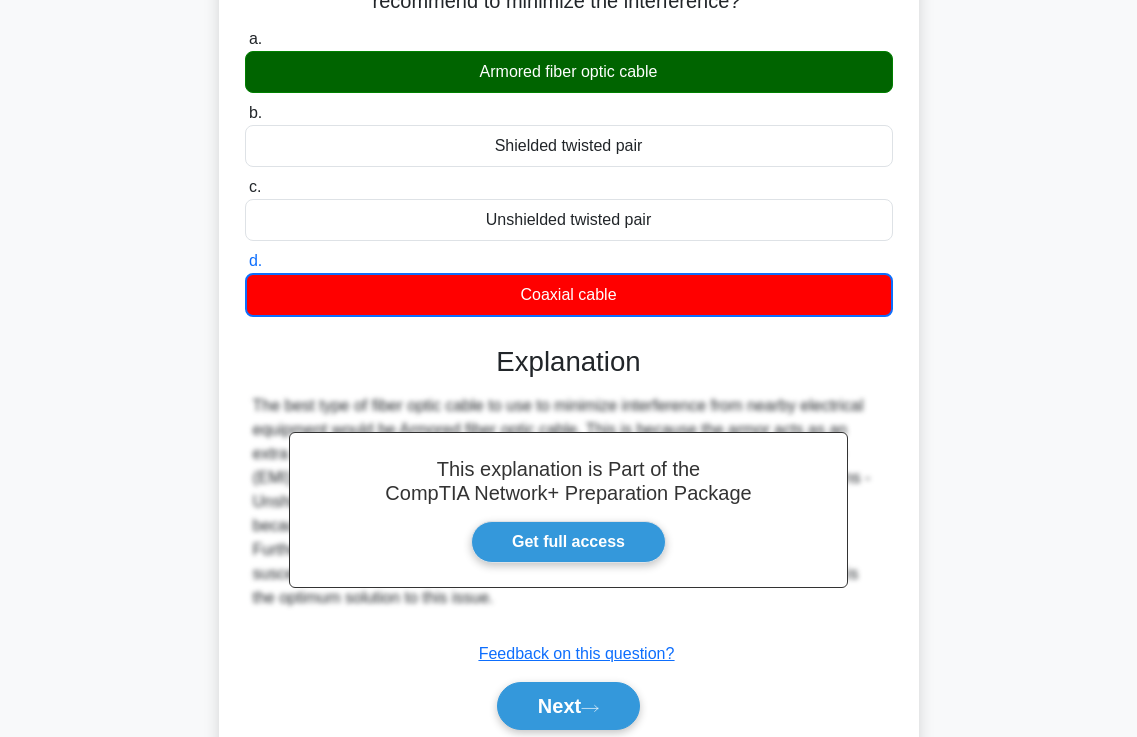 scroll, scrollTop: 343, scrollLeft: 0, axis: vertical 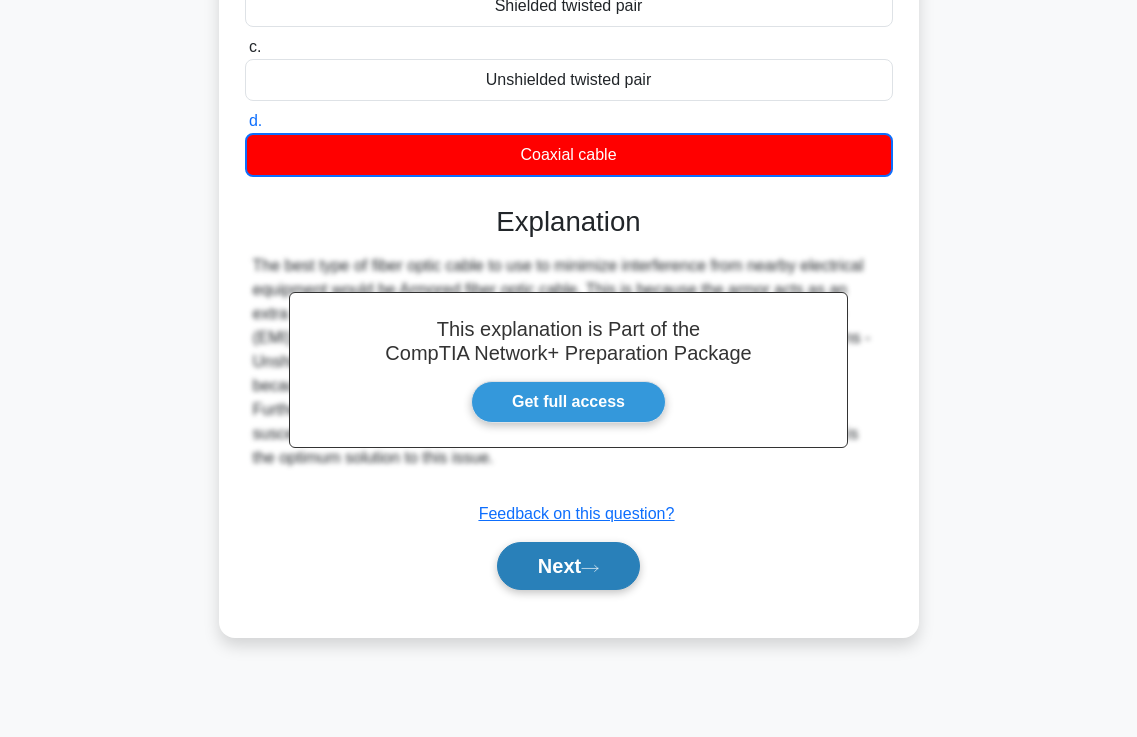 click on "Next" at bounding box center (568, 566) 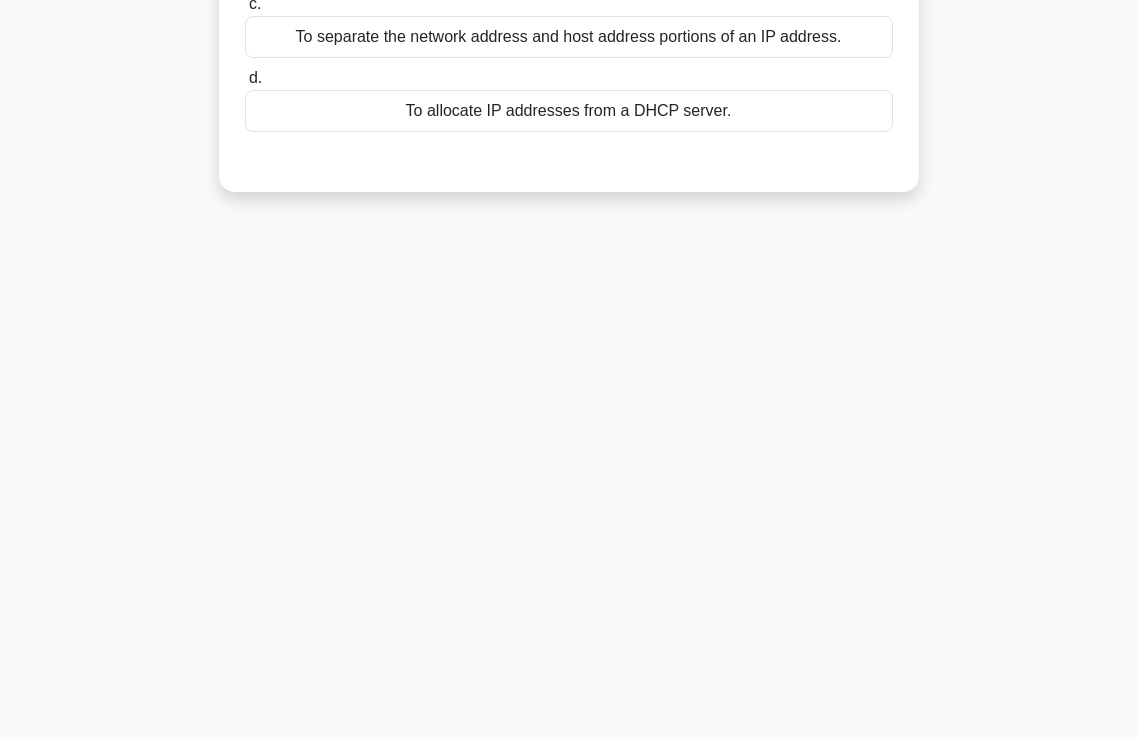 scroll, scrollTop: 0, scrollLeft: 0, axis: both 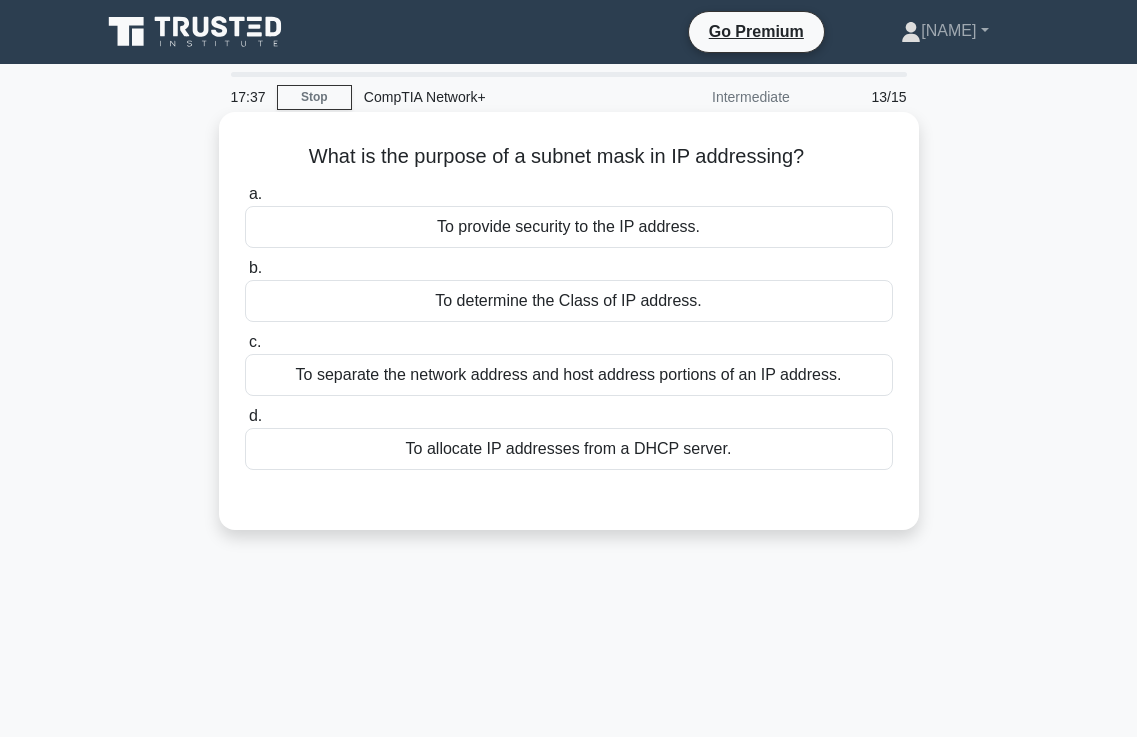 click on "To separate the network address and host address portions of an IP address." at bounding box center (569, 375) 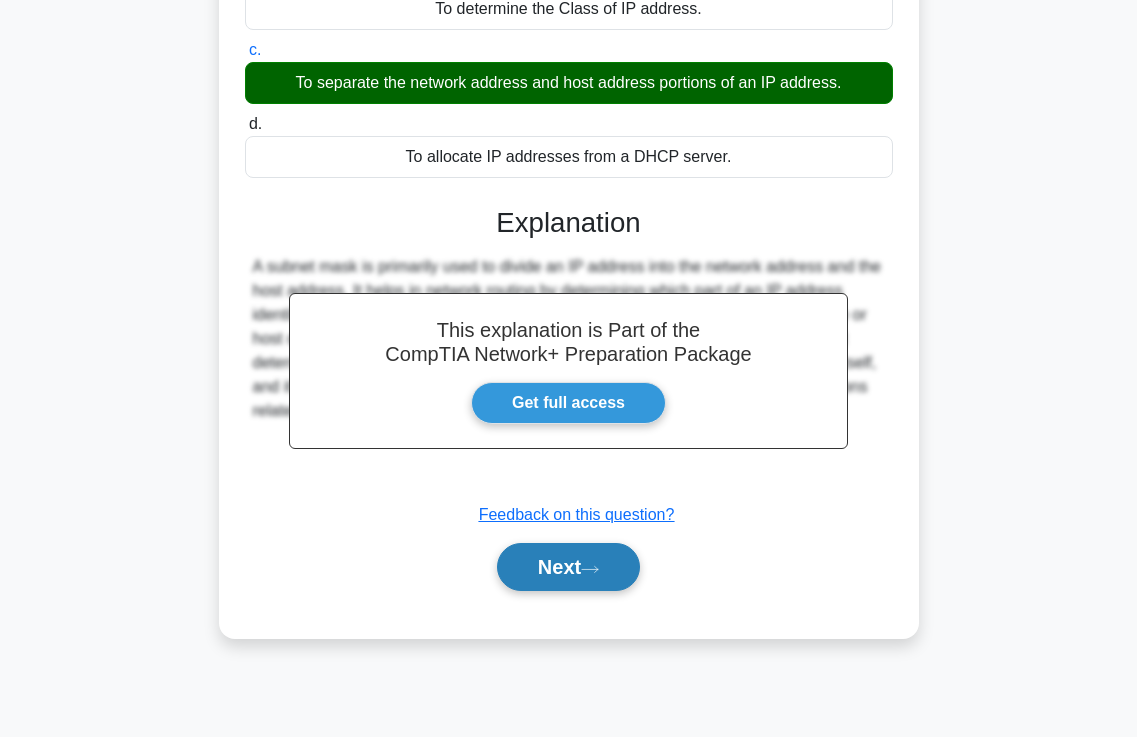 scroll, scrollTop: 300, scrollLeft: 0, axis: vertical 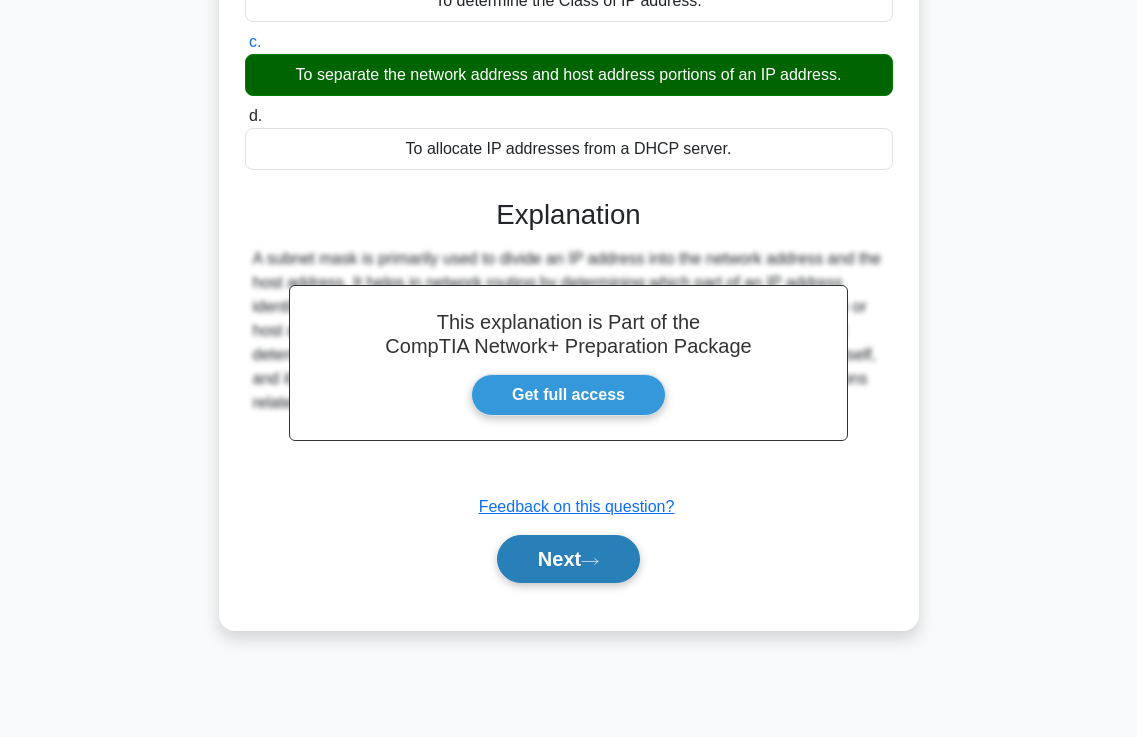 click on "Next" at bounding box center [568, 559] 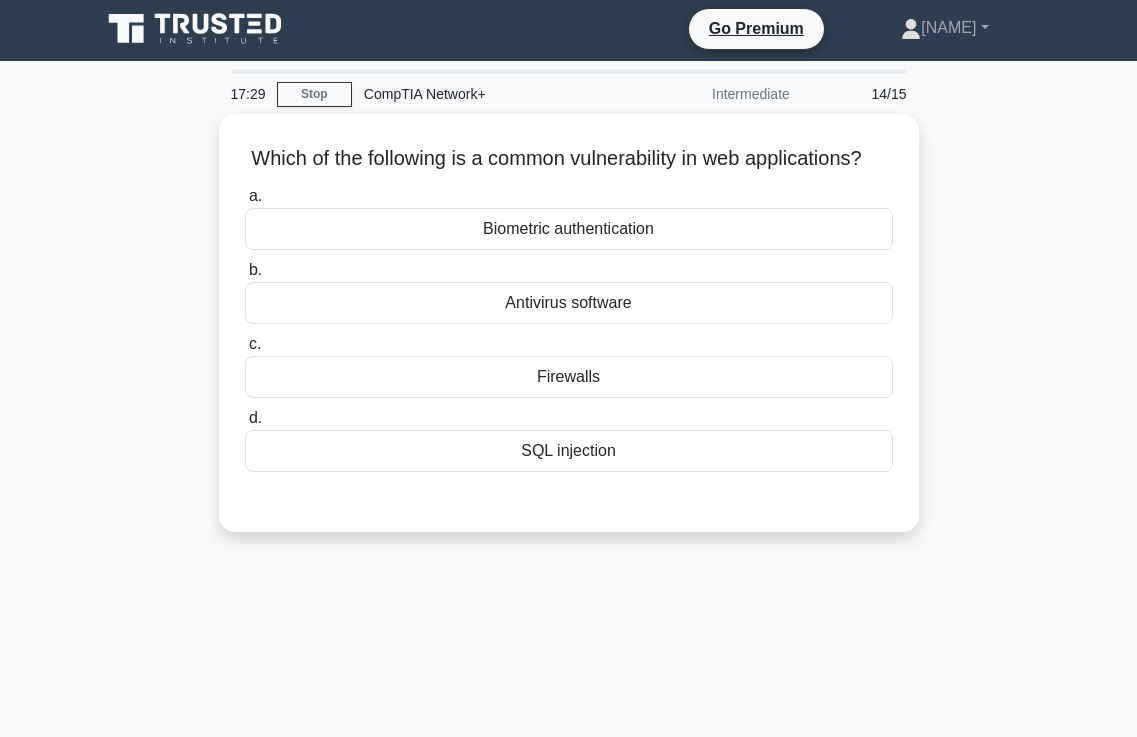 scroll, scrollTop: 0, scrollLeft: 0, axis: both 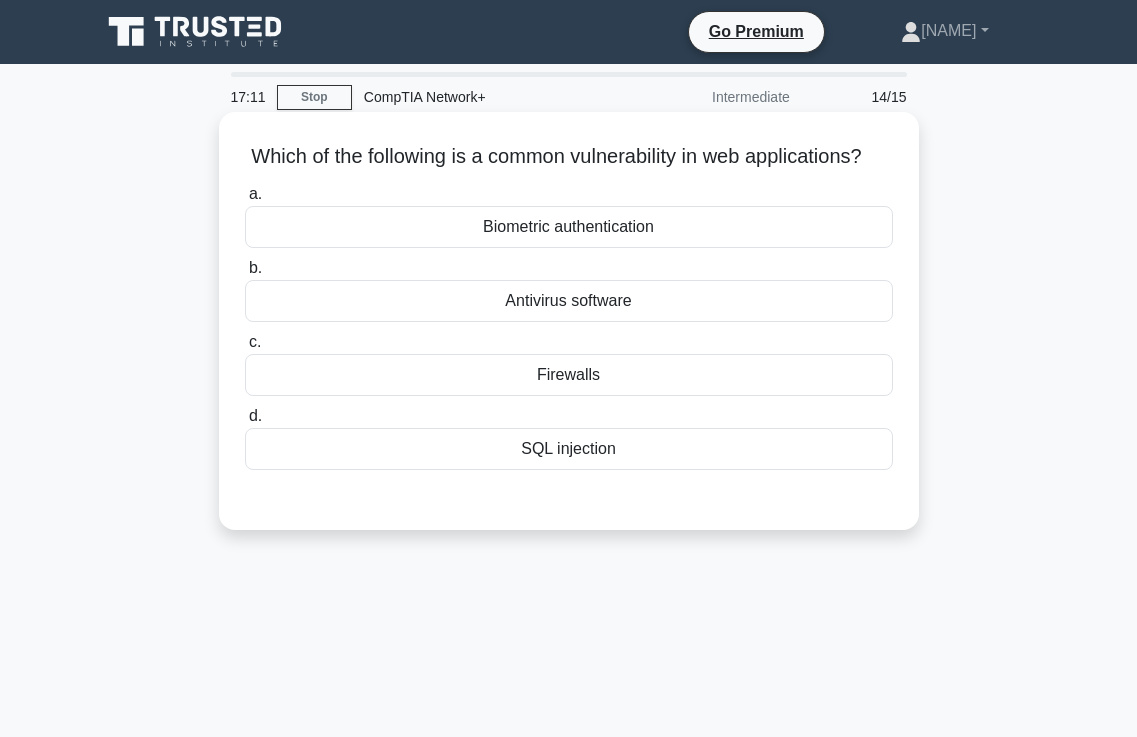 click on "SQL injection" at bounding box center (569, 449) 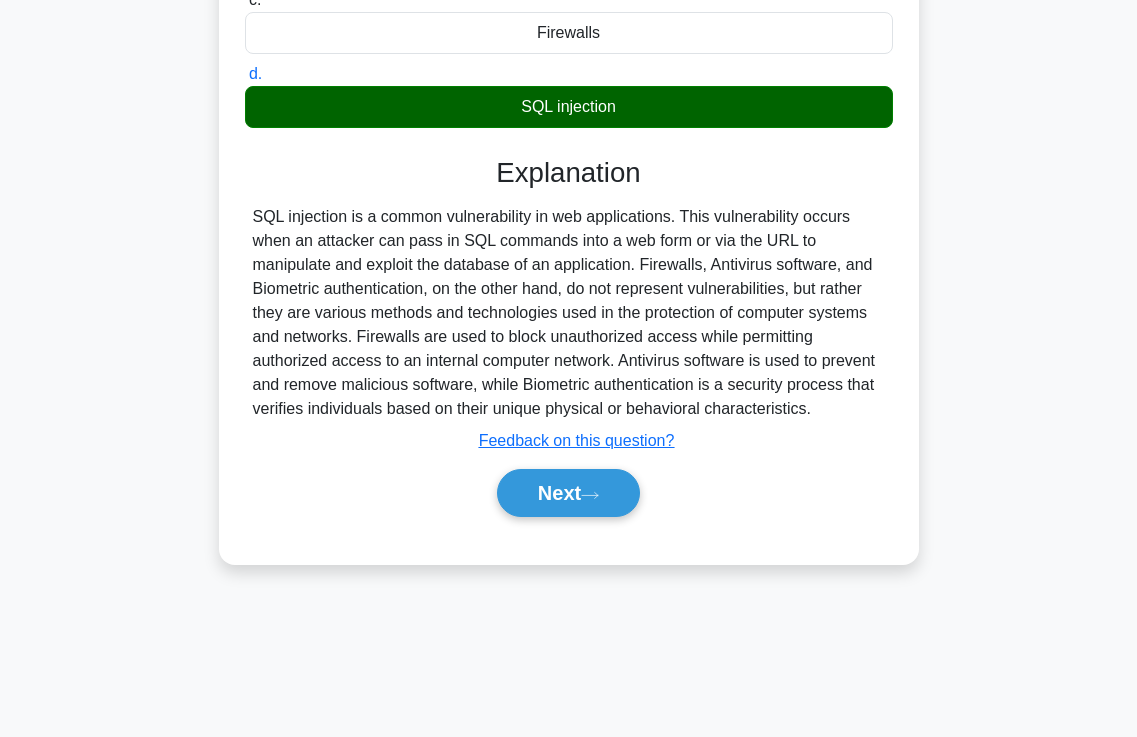 scroll, scrollTop: 343, scrollLeft: 0, axis: vertical 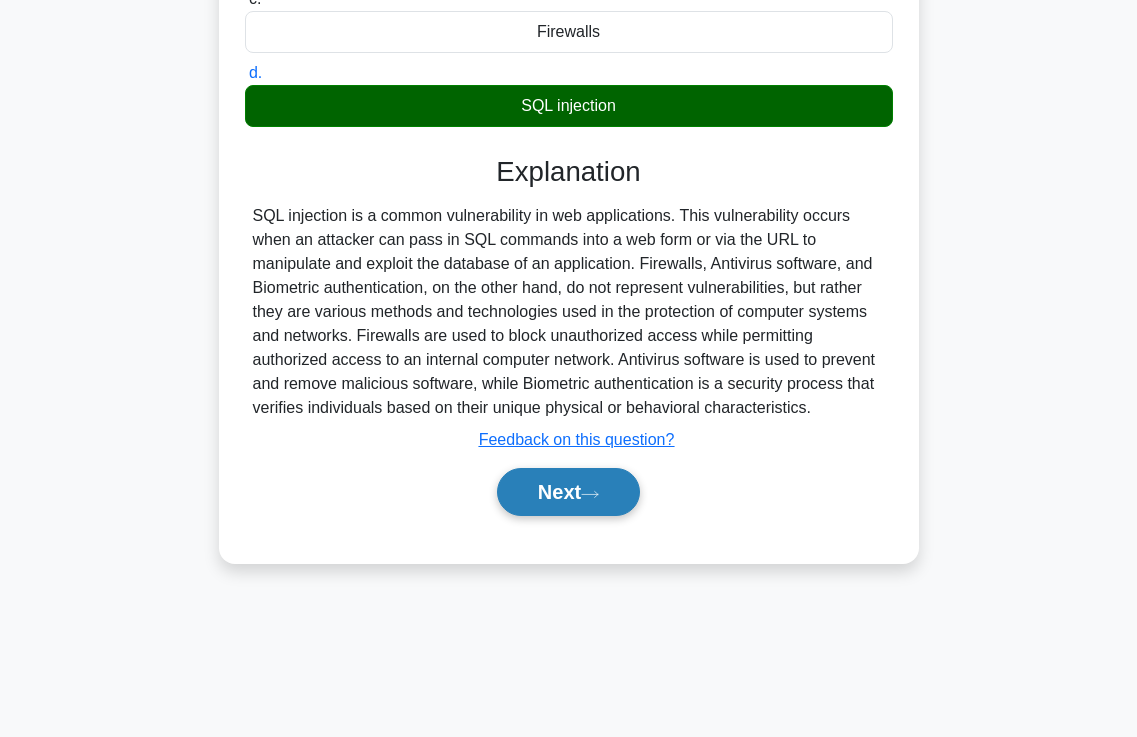 click on "Next" at bounding box center (568, 492) 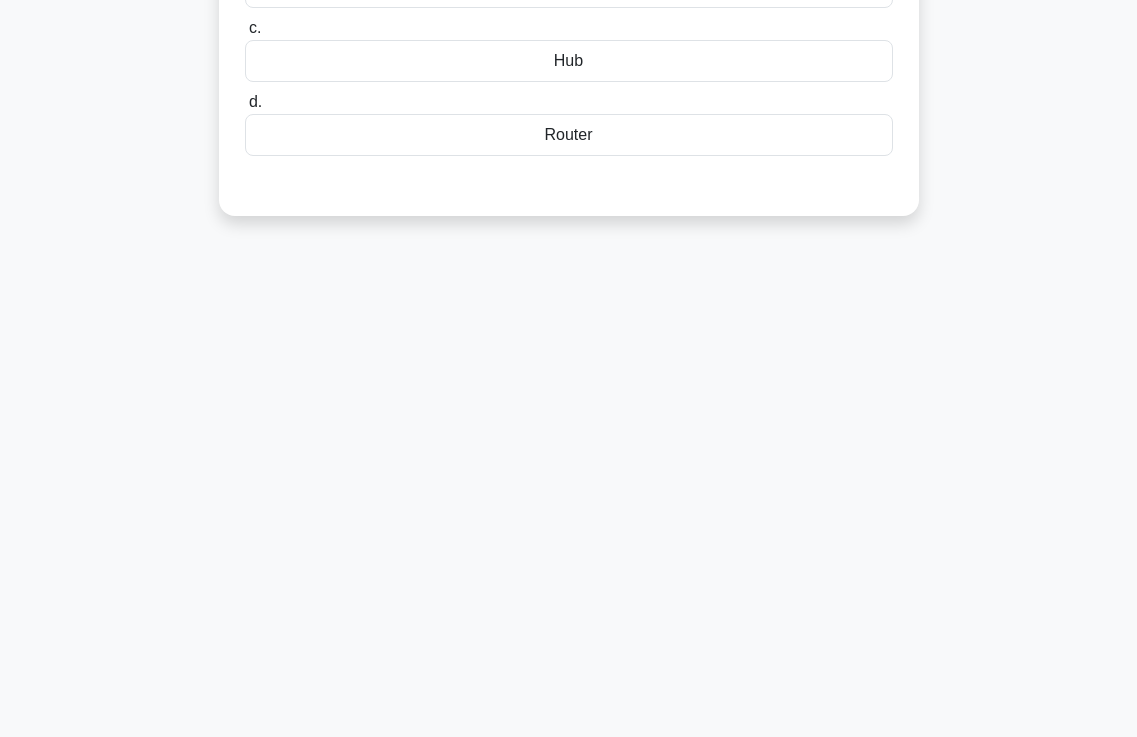 scroll, scrollTop: 0, scrollLeft: 0, axis: both 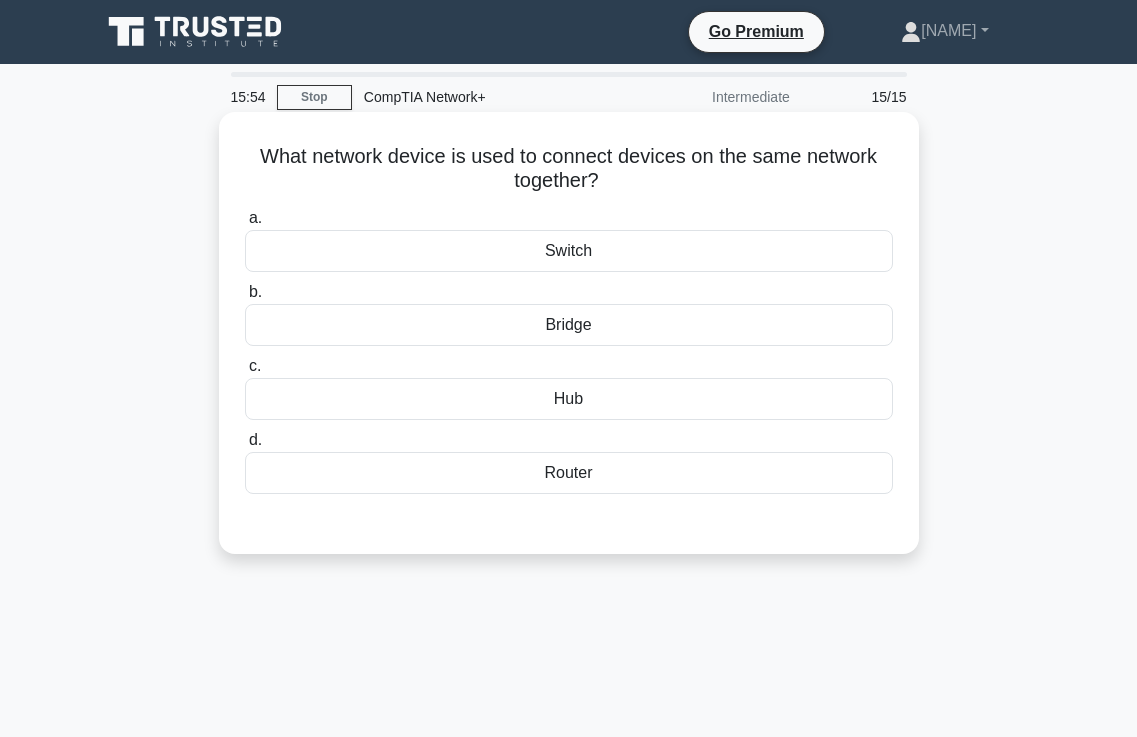 click on "Hub" at bounding box center [569, 399] 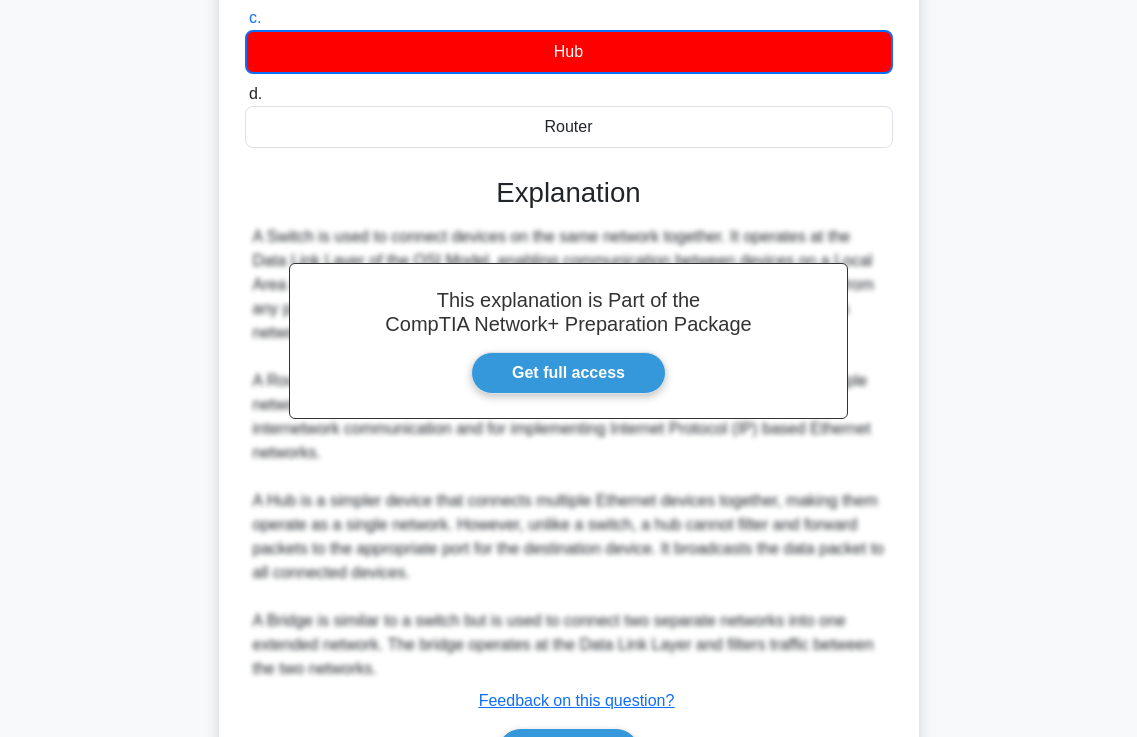scroll, scrollTop: 400, scrollLeft: 0, axis: vertical 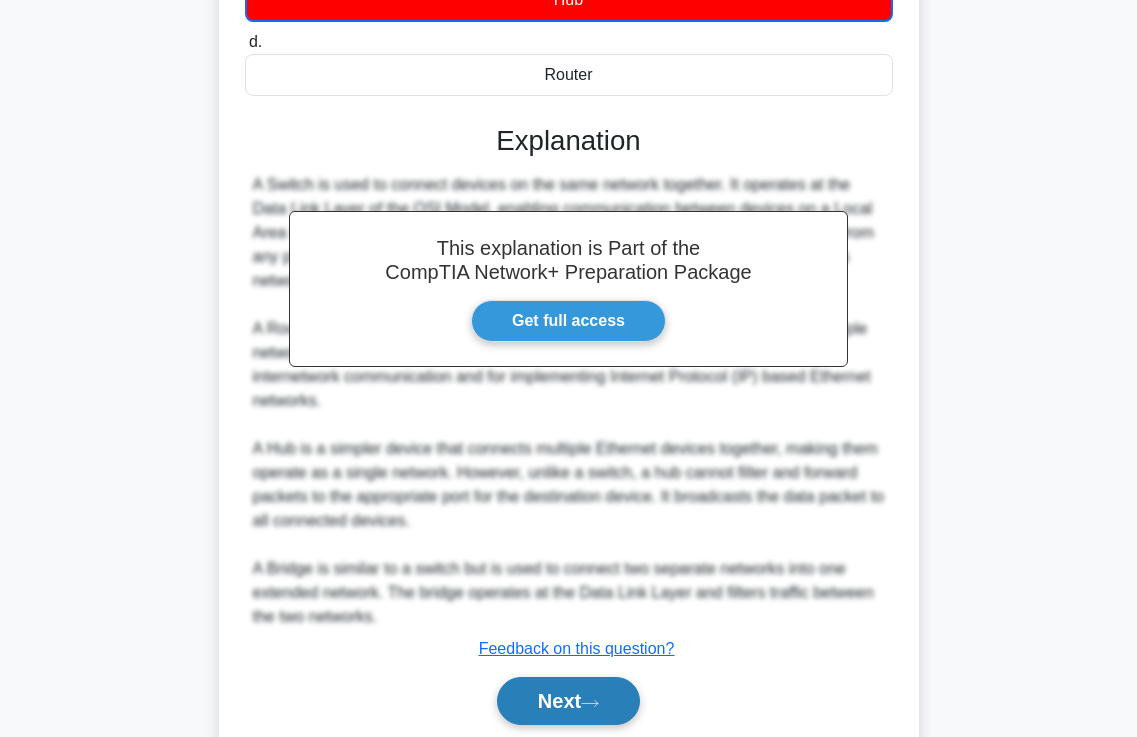 click on "Next" at bounding box center [568, 701] 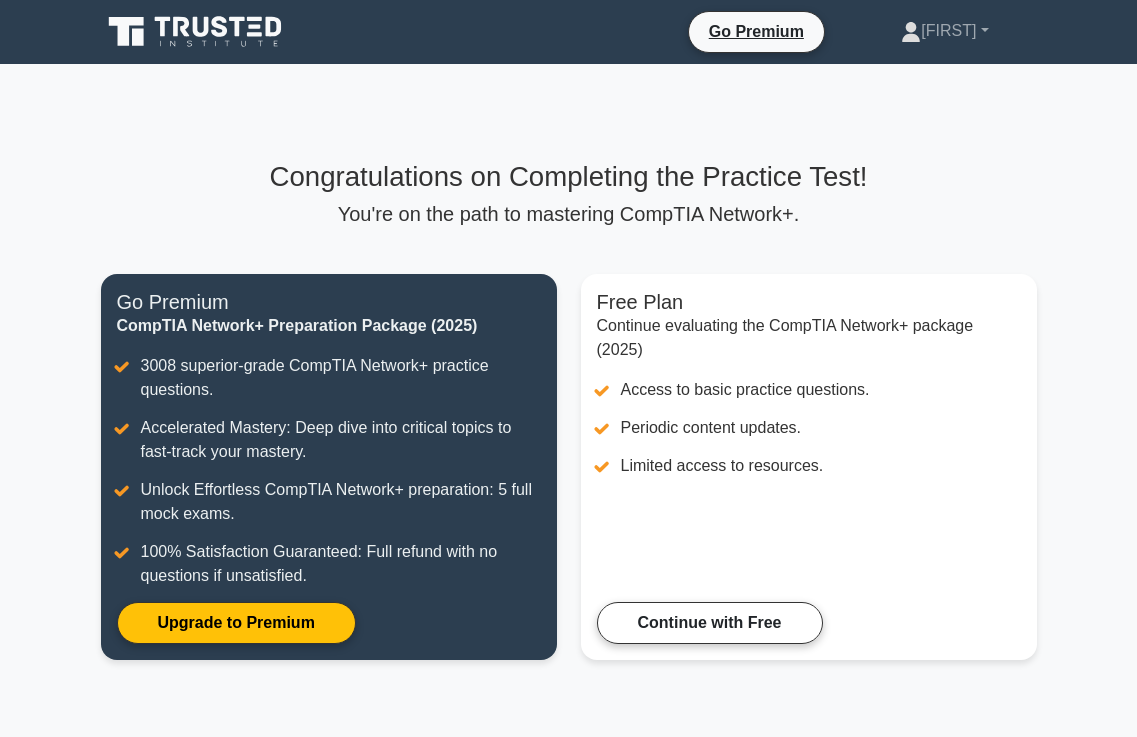 scroll, scrollTop: 0, scrollLeft: 0, axis: both 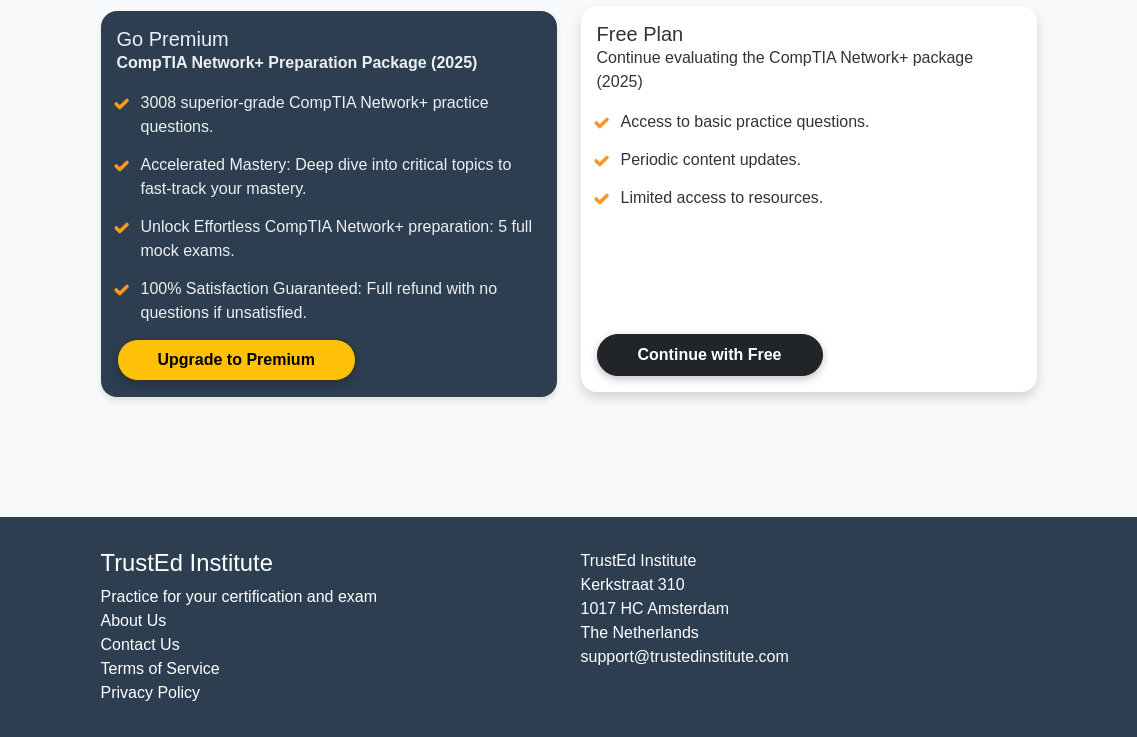 click on "Continue with Free" at bounding box center (710, 355) 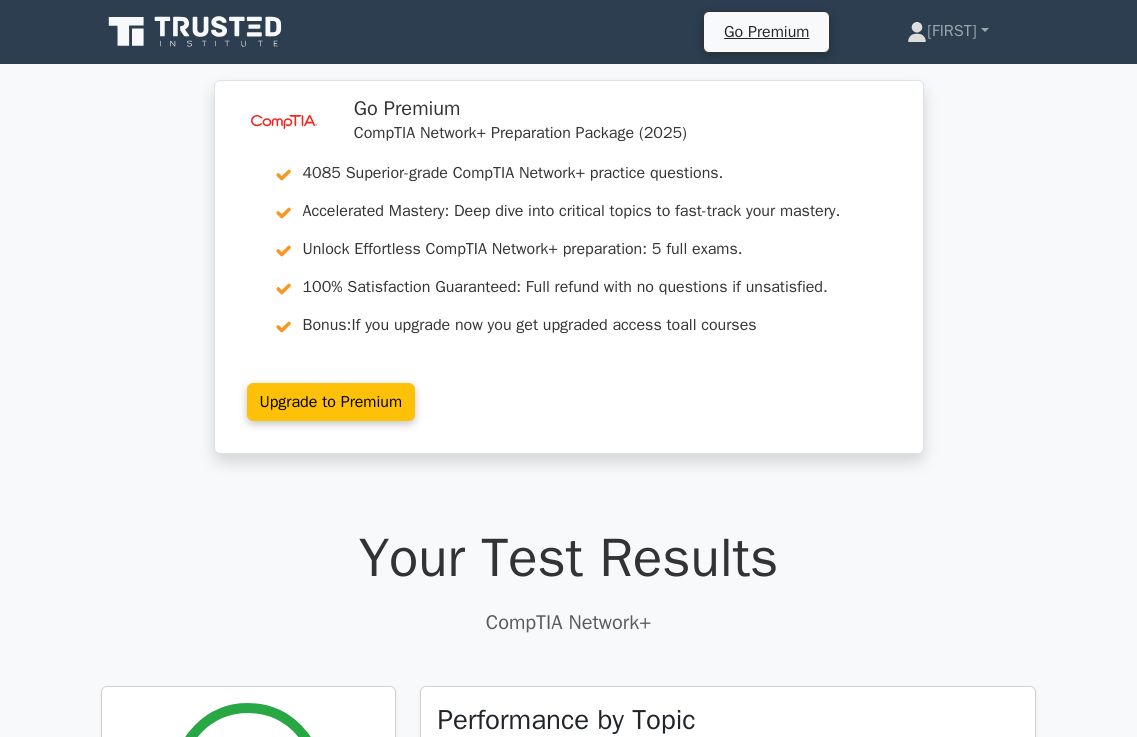 scroll, scrollTop: 0, scrollLeft: 0, axis: both 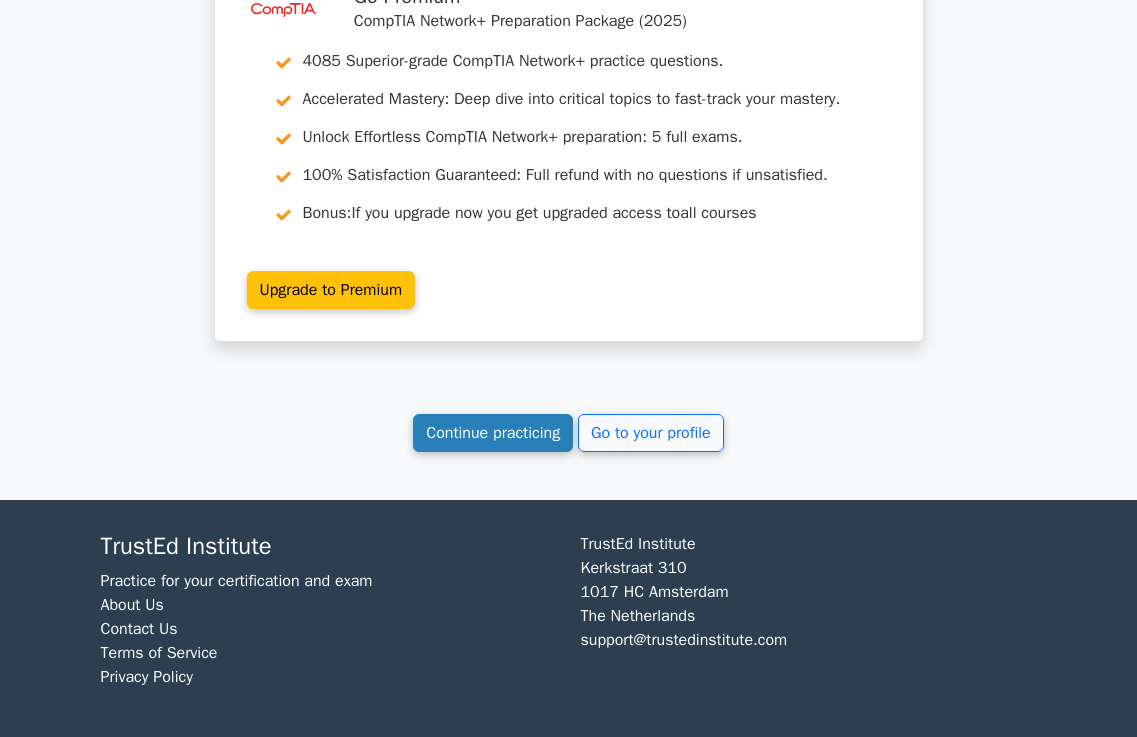 click on "Continue practicing" at bounding box center [493, 433] 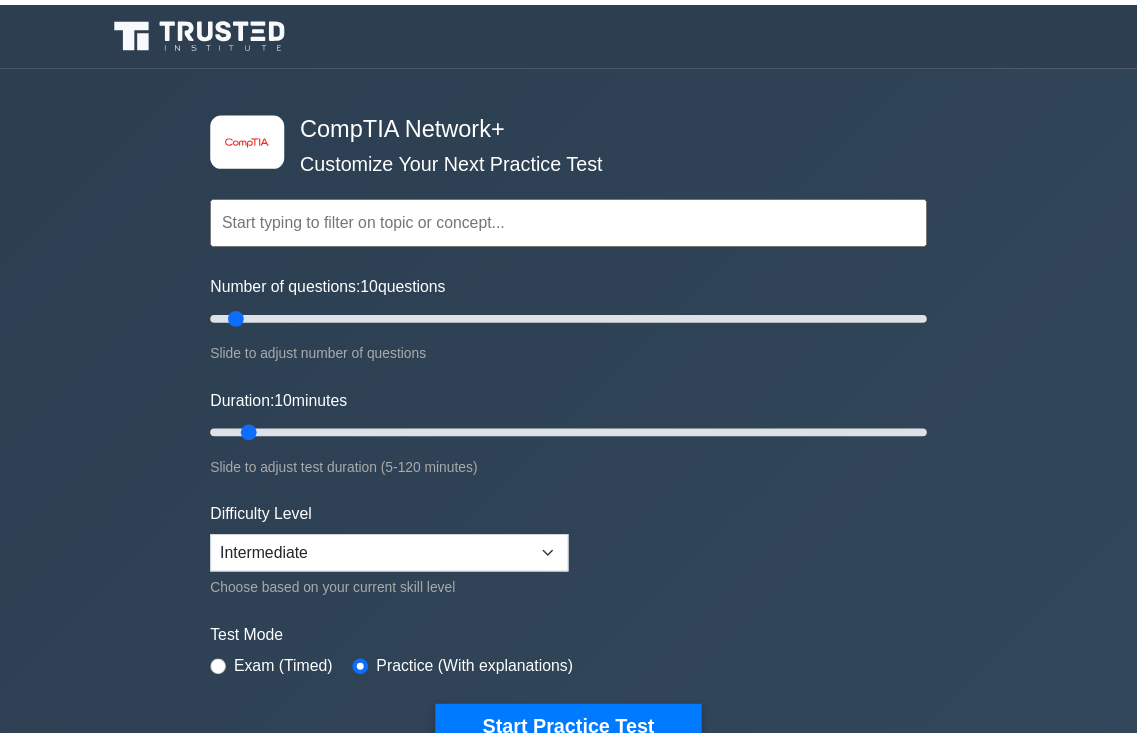 scroll, scrollTop: 0, scrollLeft: 0, axis: both 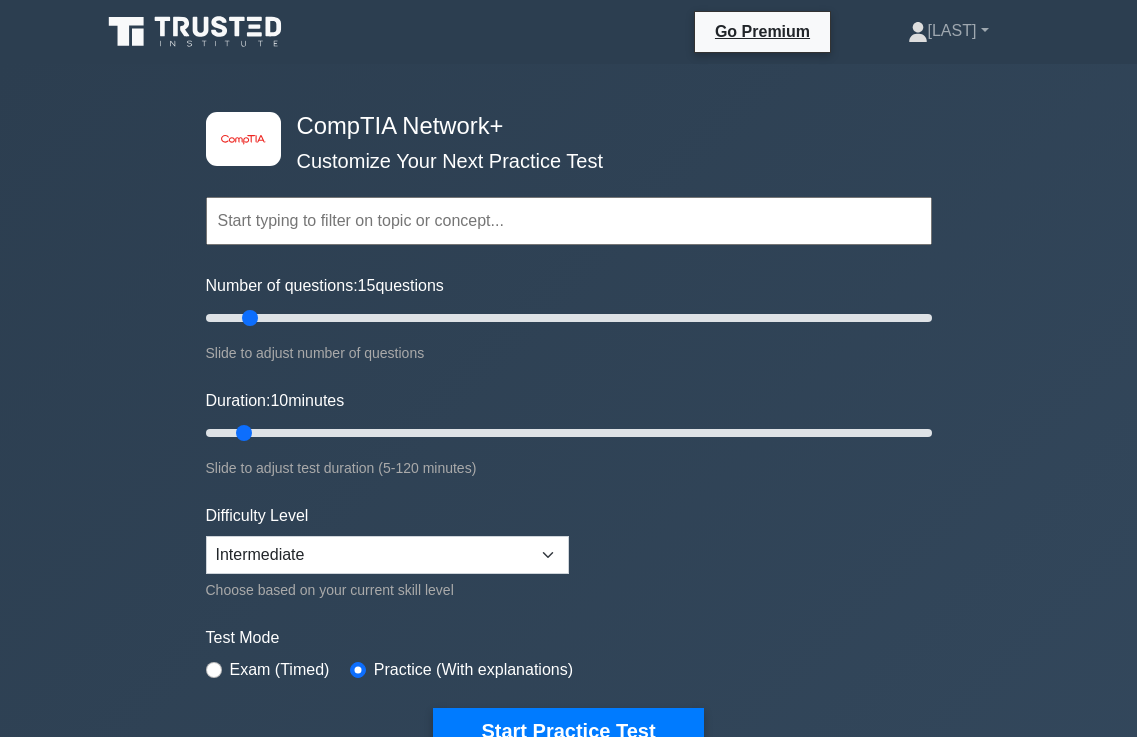 drag, startPoint x: 227, startPoint y: 315, endPoint x: 259, endPoint y: 322, distance: 32.75668 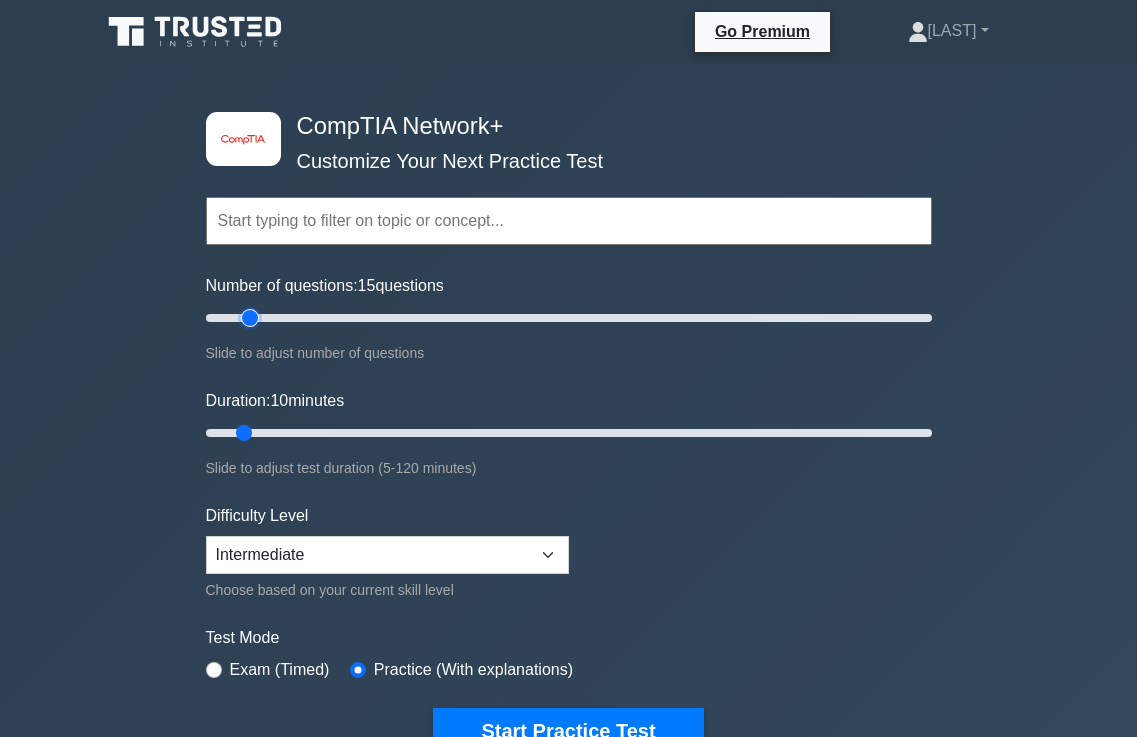 type on "15" 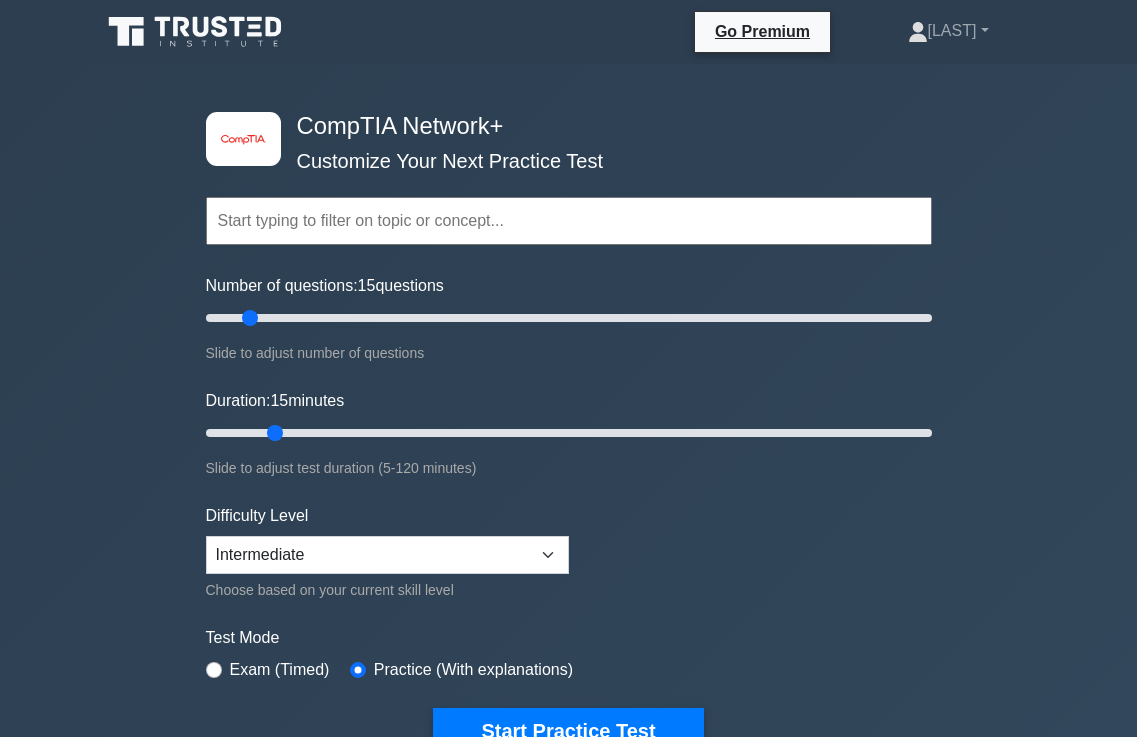 drag, startPoint x: 236, startPoint y: 429, endPoint x: 285, endPoint y: 431, distance: 49.0408 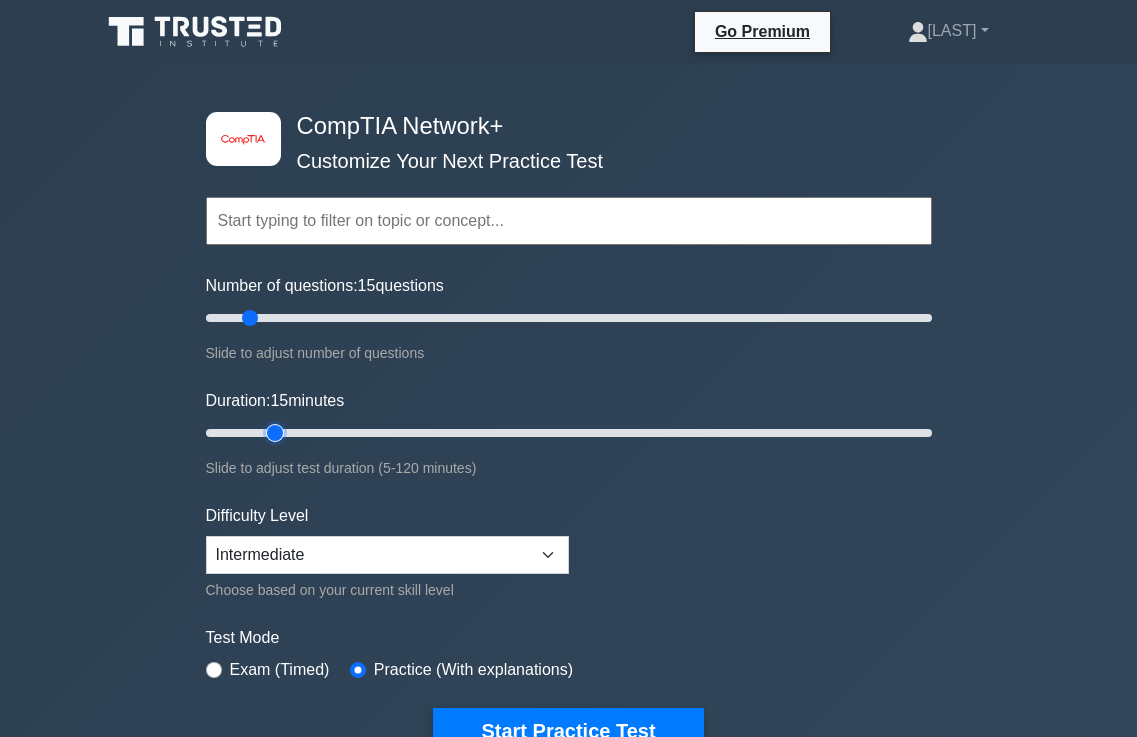 click on "Duration:  15  minutes" at bounding box center (569, 433) 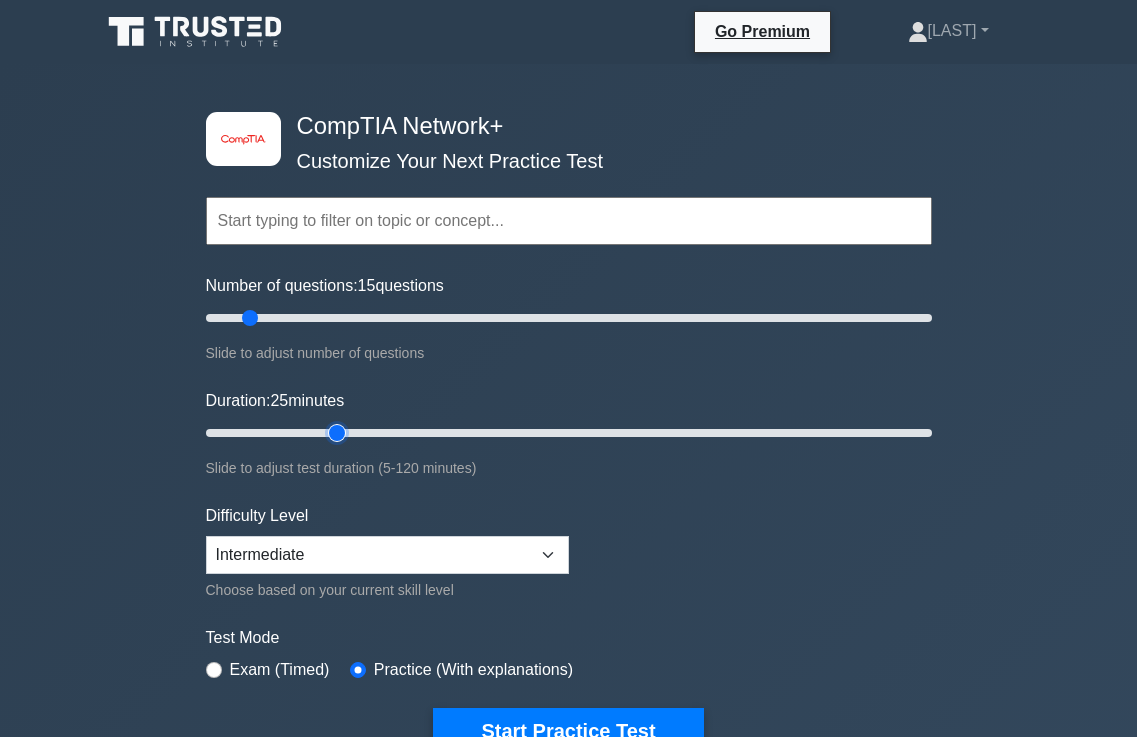 drag, startPoint x: 268, startPoint y: 430, endPoint x: 341, endPoint y: 432, distance: 73.02739 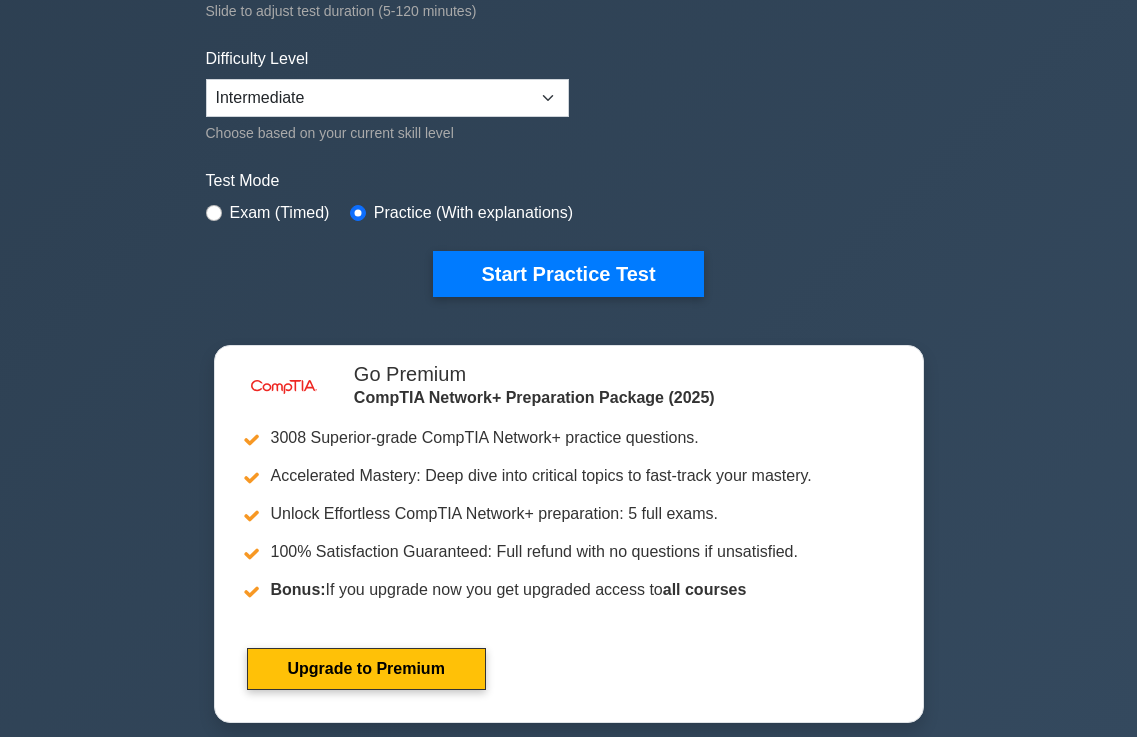 scroll, scrollTop: 500, scrollLeft: 0, axis: vertical 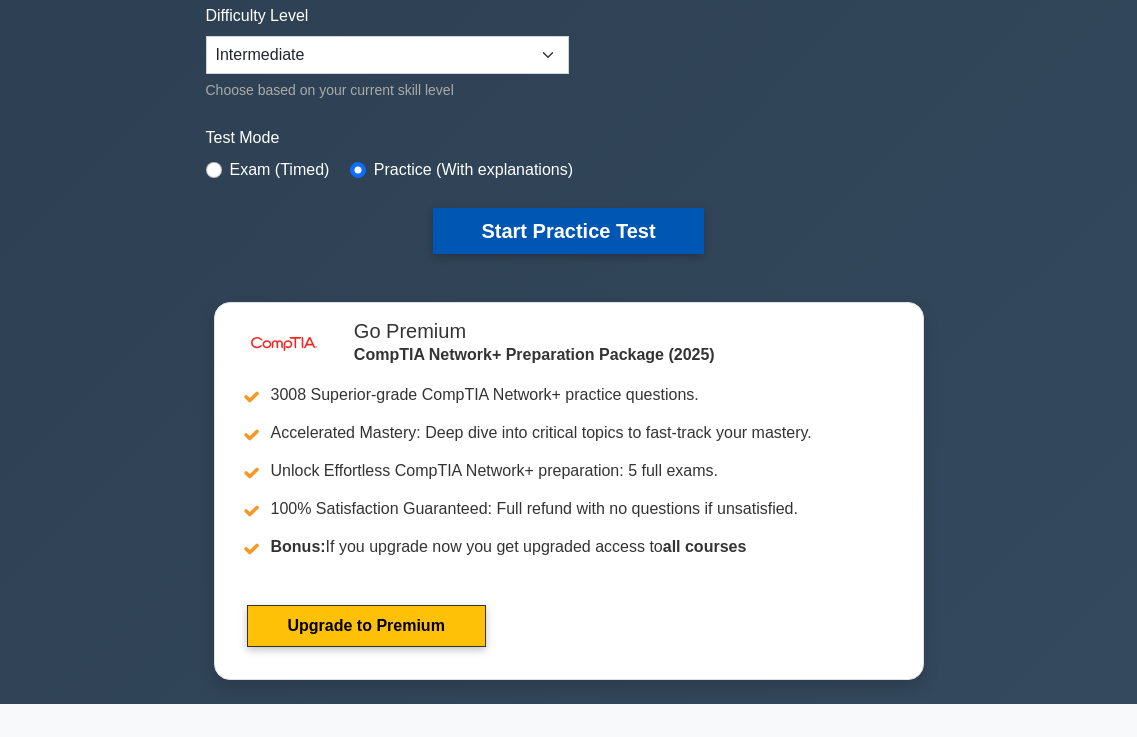 click on "Start Practice Test" at bounding box center (568, 231) 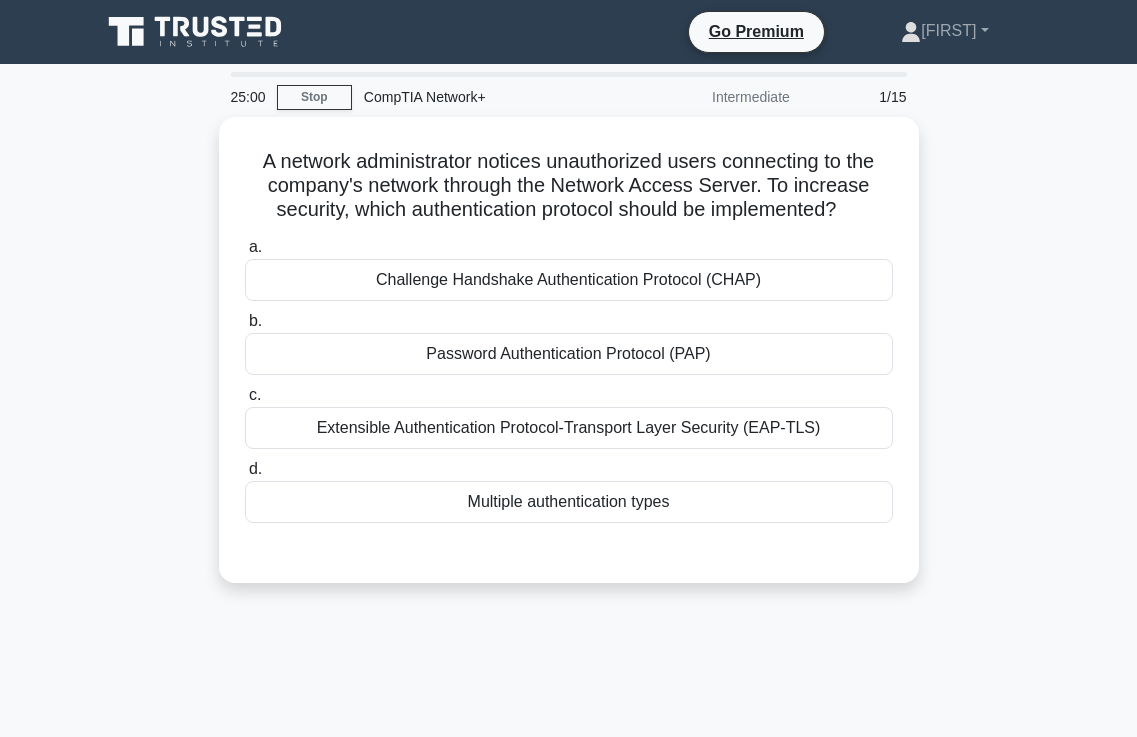 scroll, scrollTop: 0, scrollLeft: 0, axis: both 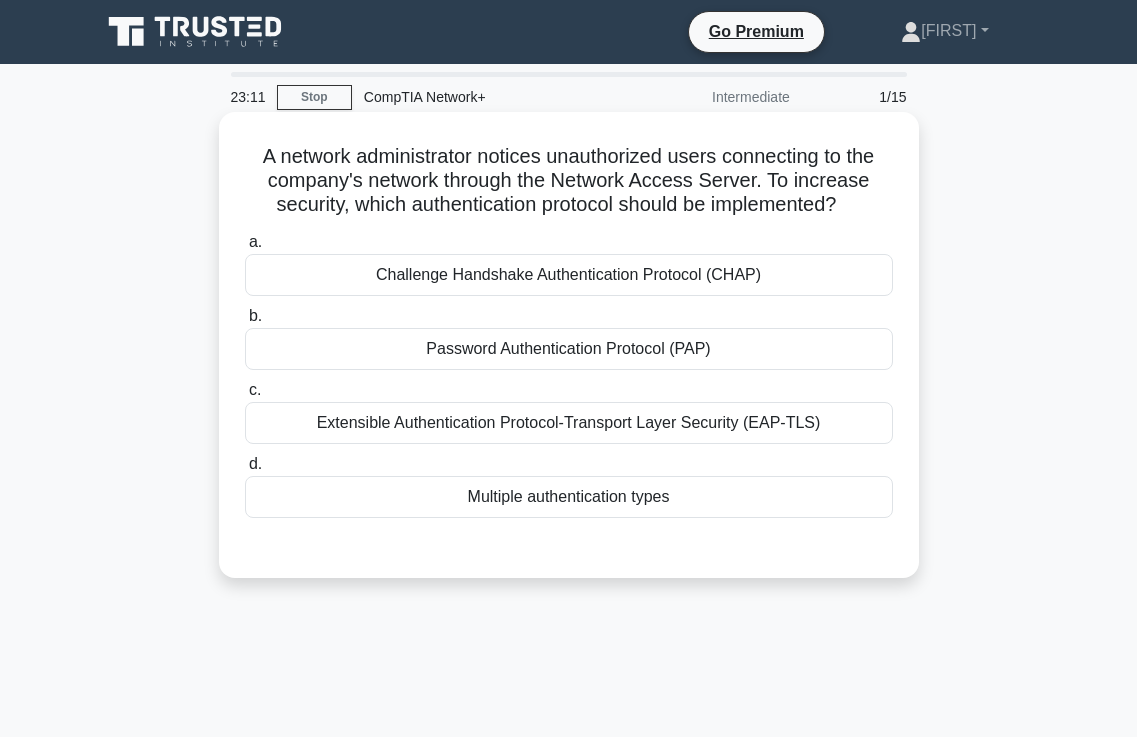 click on "Extensible Authentication Protocol-Transport Layer Security (EAP-TLS)" at bounding box center (569, 423) 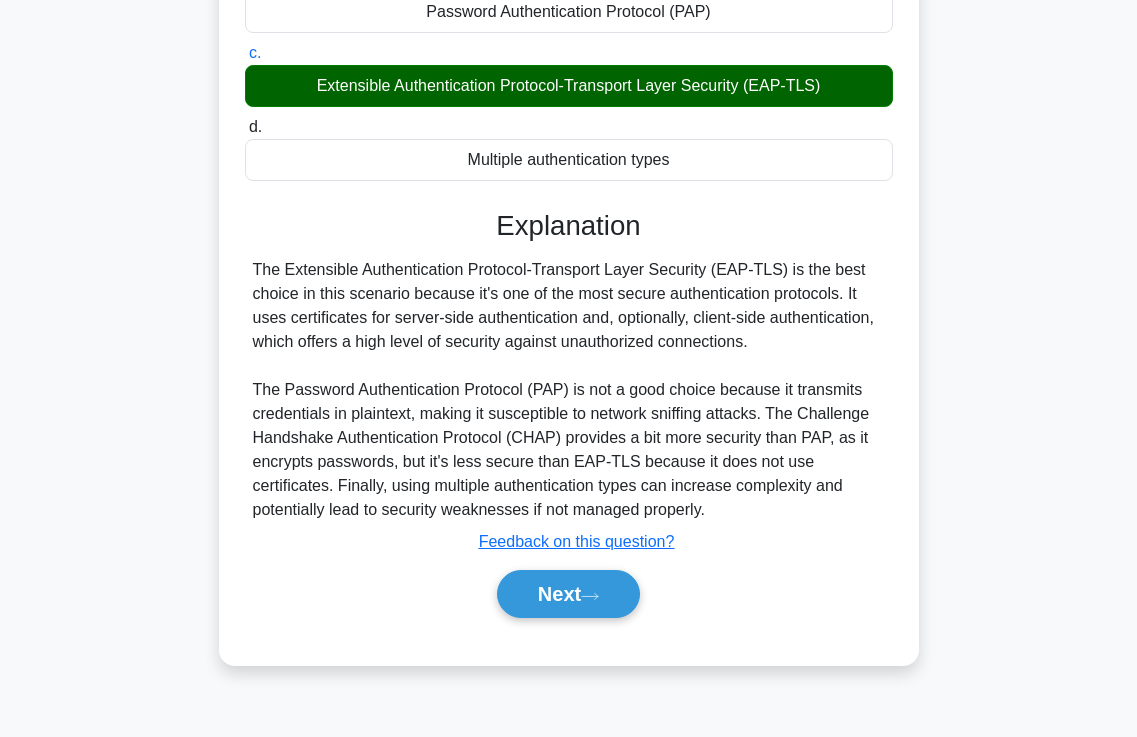 scroll, scrollTop: 343, scrollLeft: 0, axis: vertical 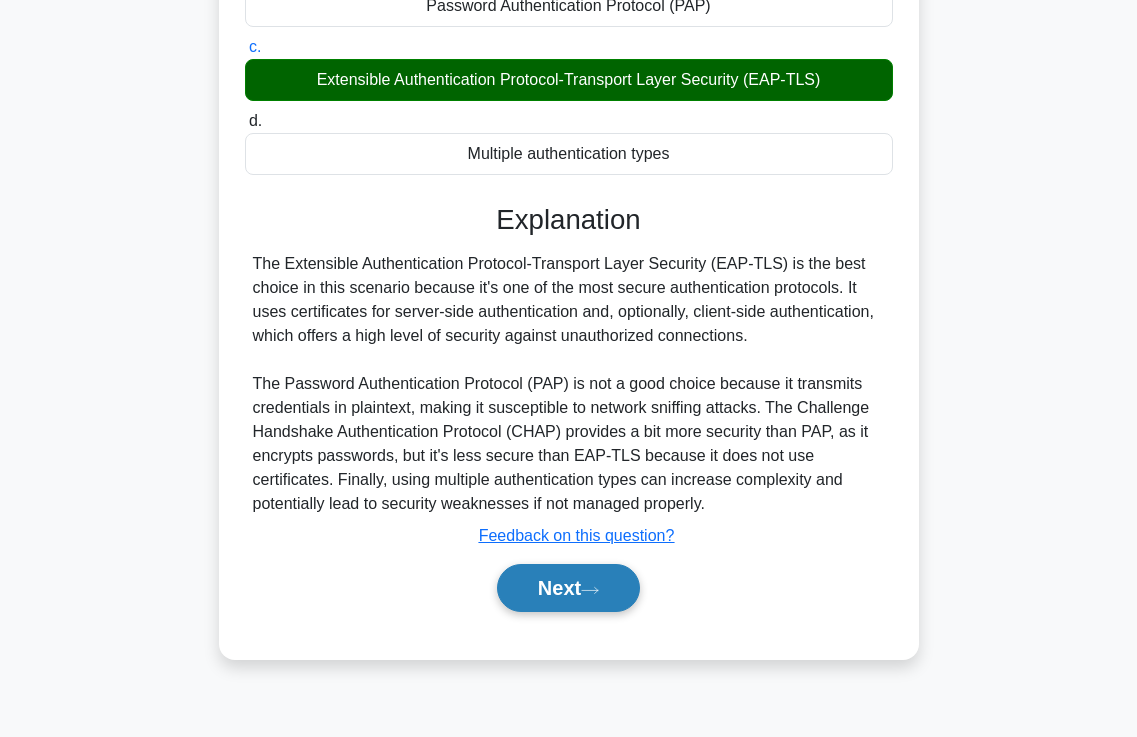 click on "Next" at bounding box center [568, 588] 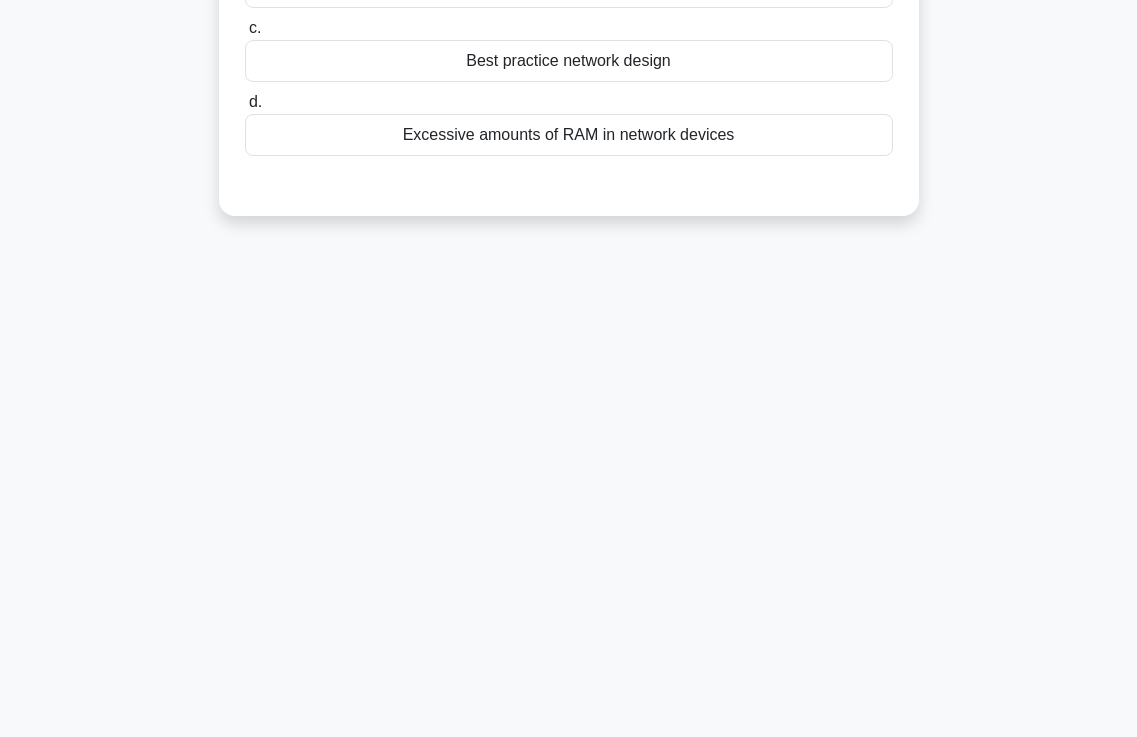 scroll, scrollTop: 0, scrollLeft: 0, axis: both 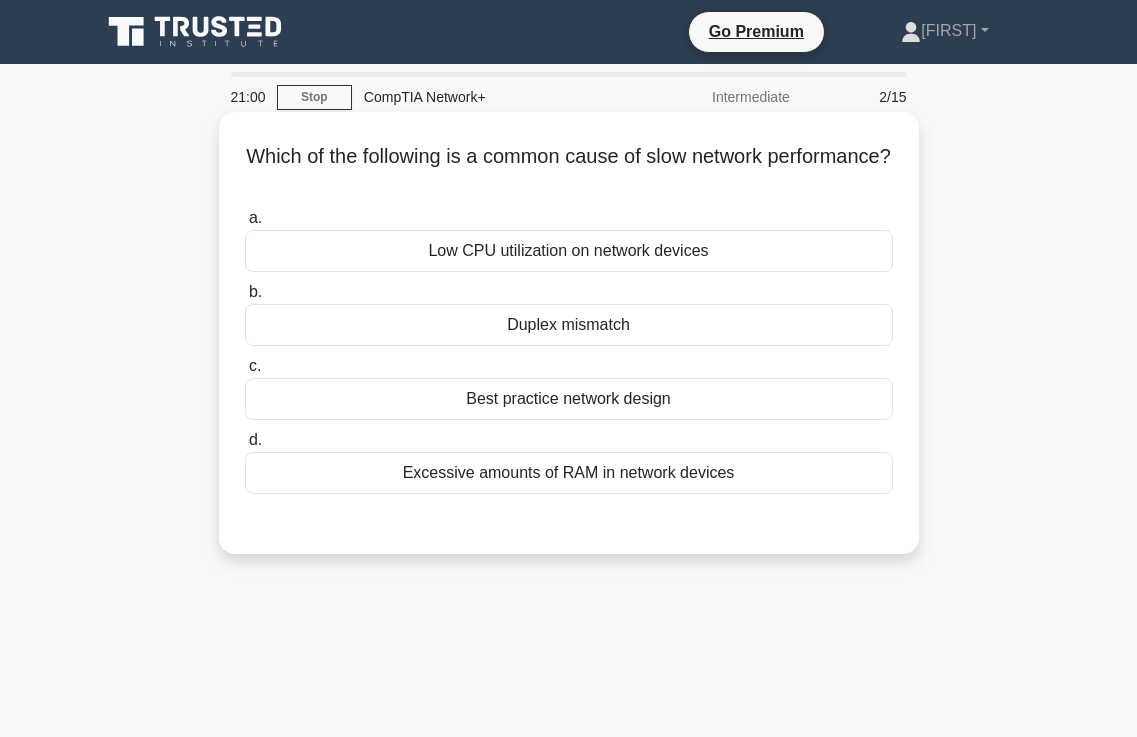 click on "Excessive amounts of RAM in network devices" at bounding box center (569, 473) 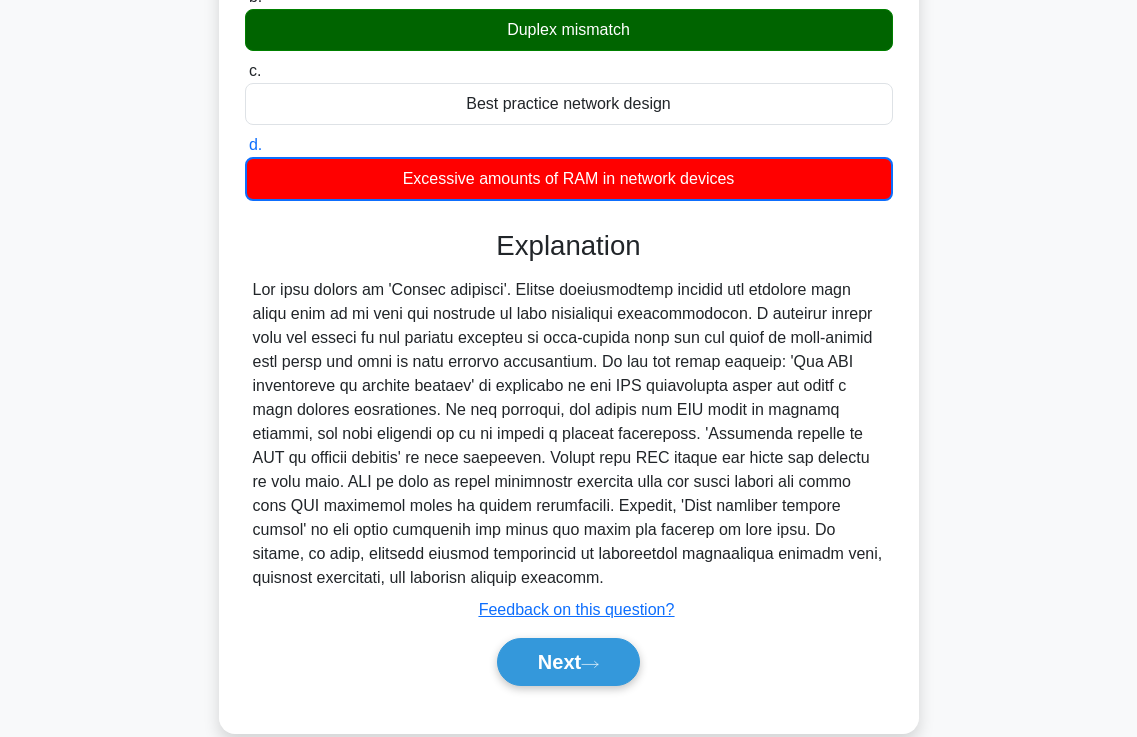 scroll, scrollTop: 300, scrollLeft: 0, axis: vertical 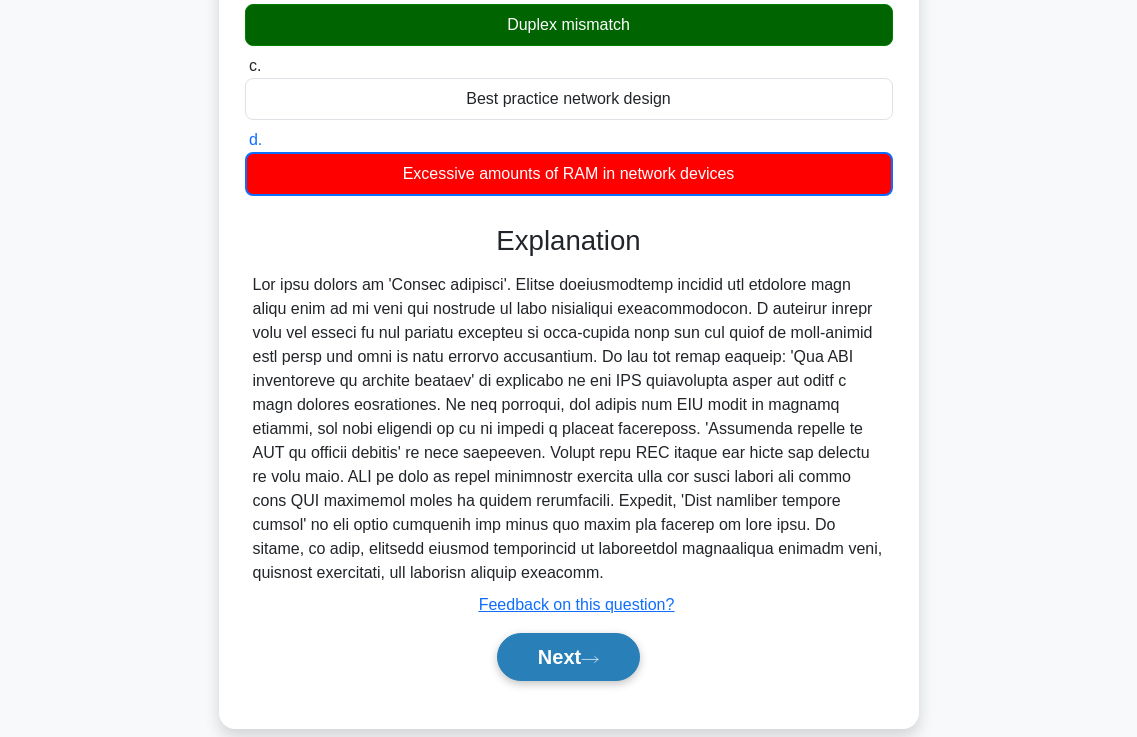 click on "Next" at bounding box center (568, 657) 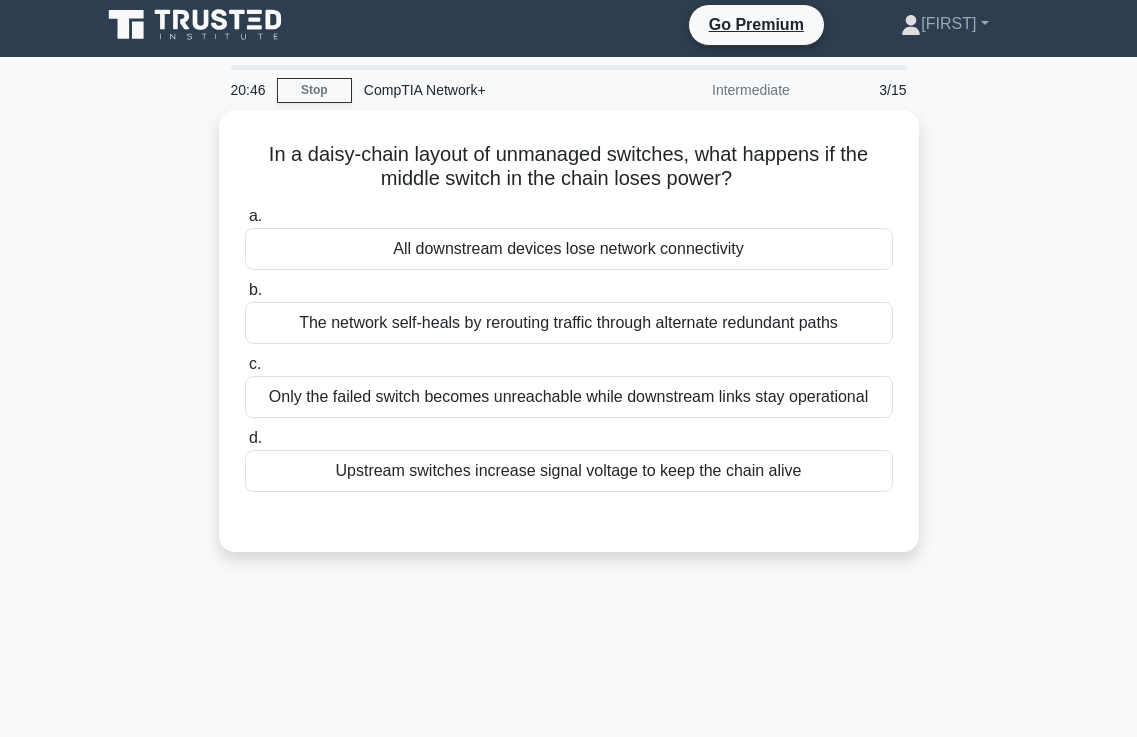 scroll, scrollTop: 0, scrollLeft: 0, axis: both 